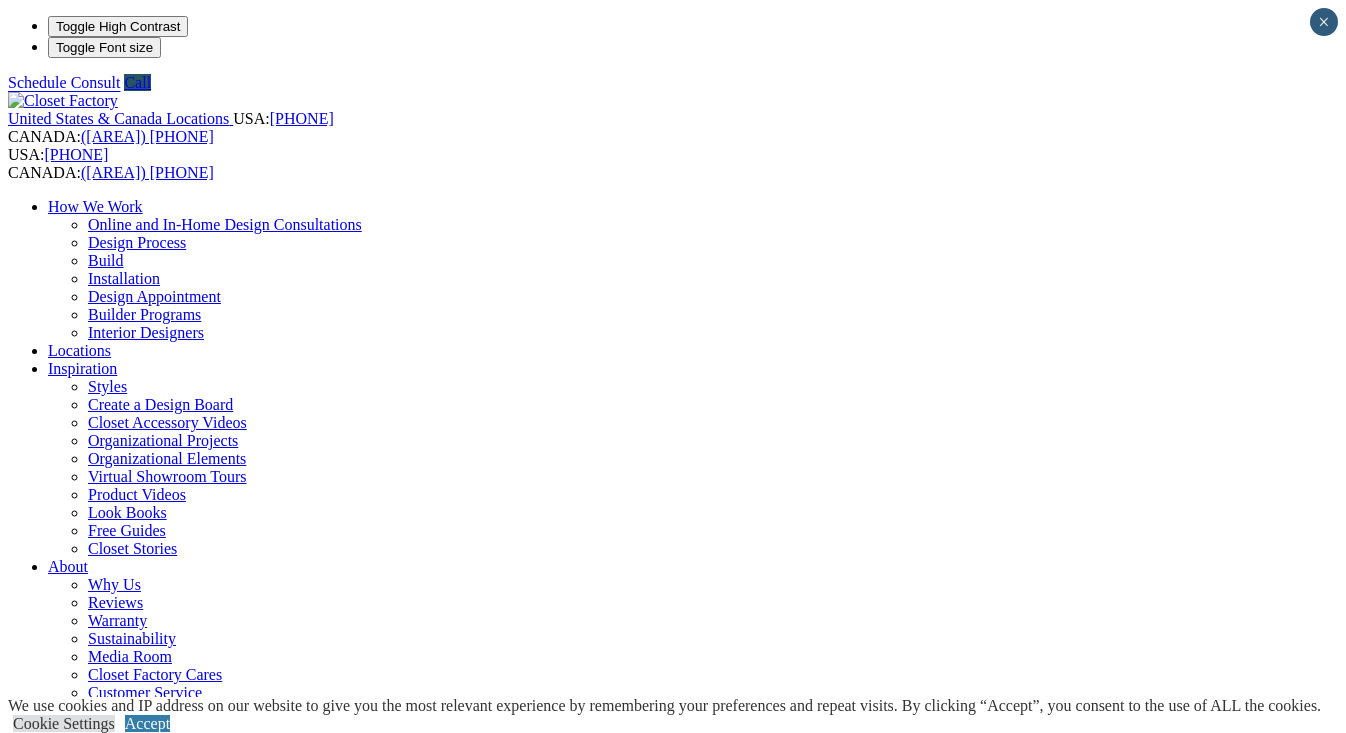 scroll, scrollTop: 324, scrollLeft: 0, axis: vertical 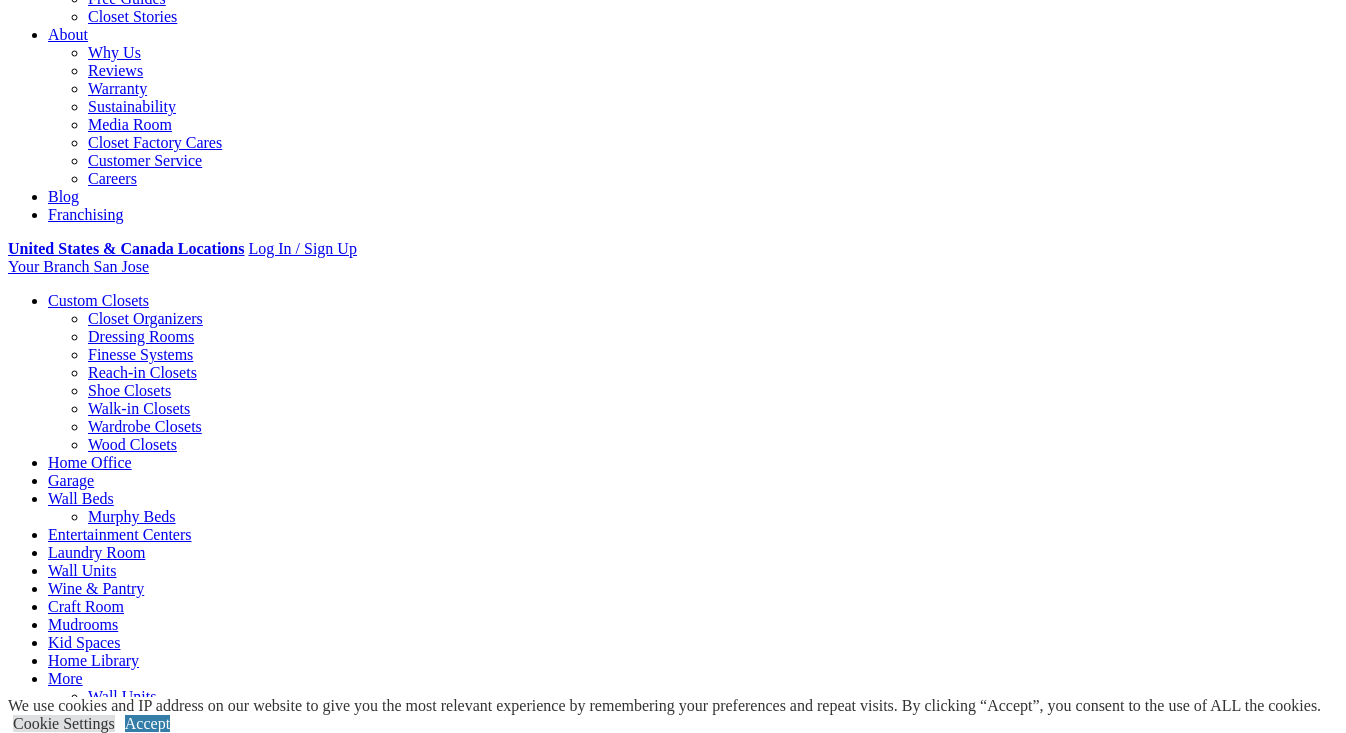 click on "CLOSE (X)" at bounding box center (46, 1321) 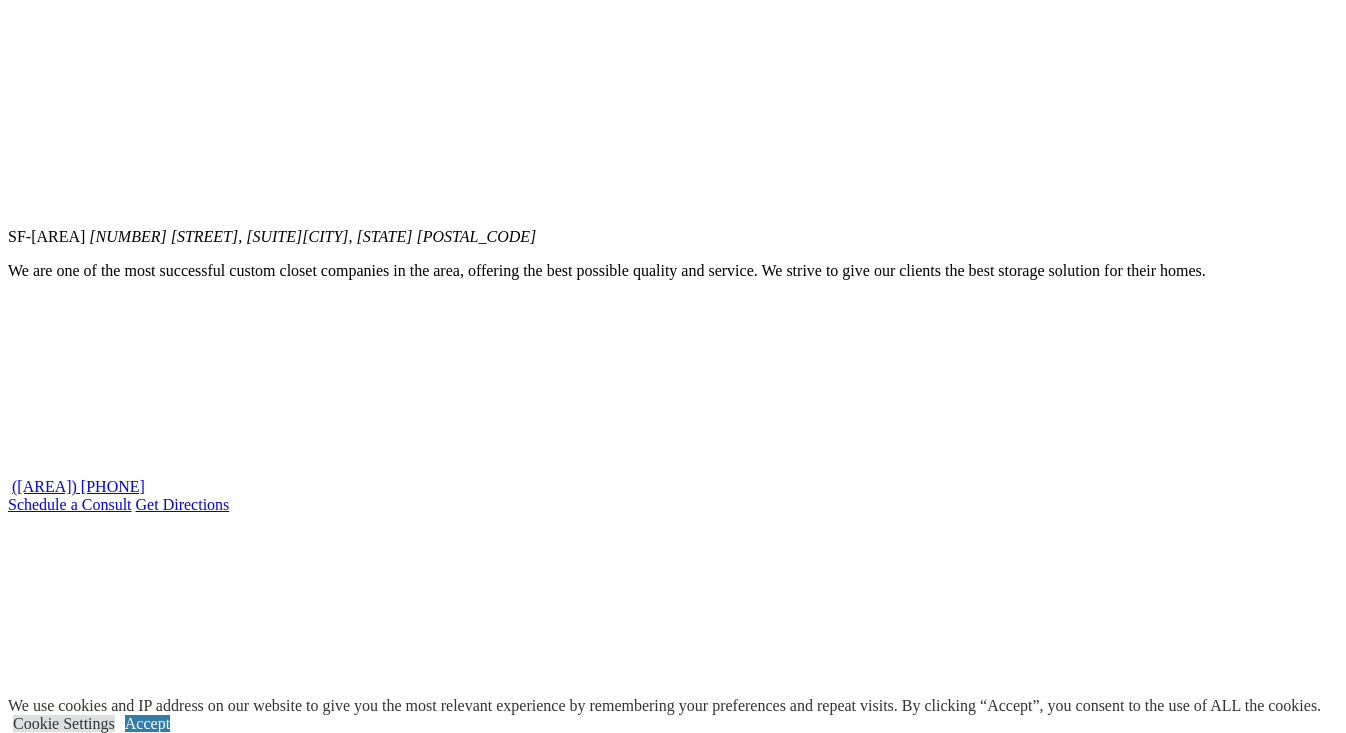 scroll, scrollTop: 1386, scrollLeft: 0, axis: vertical 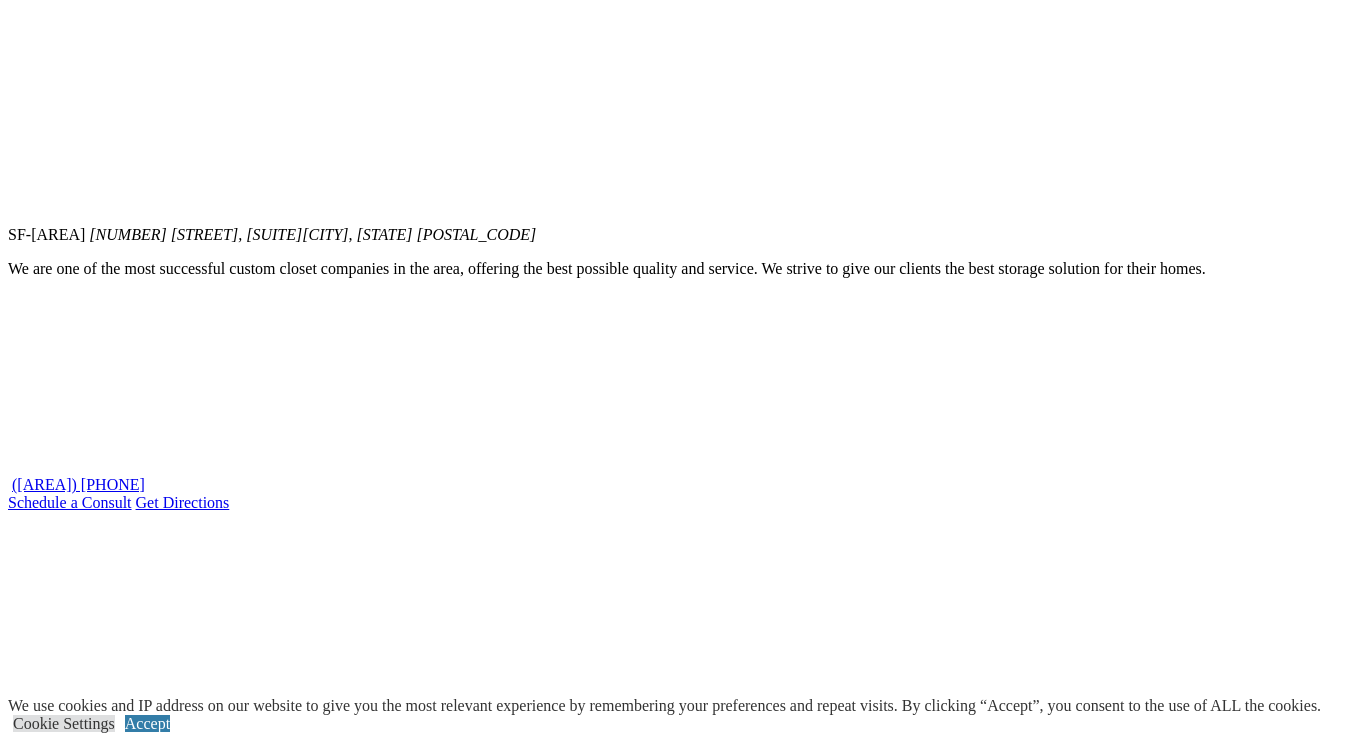 click on "Closet Organizers" at bounding box center (145, -536) 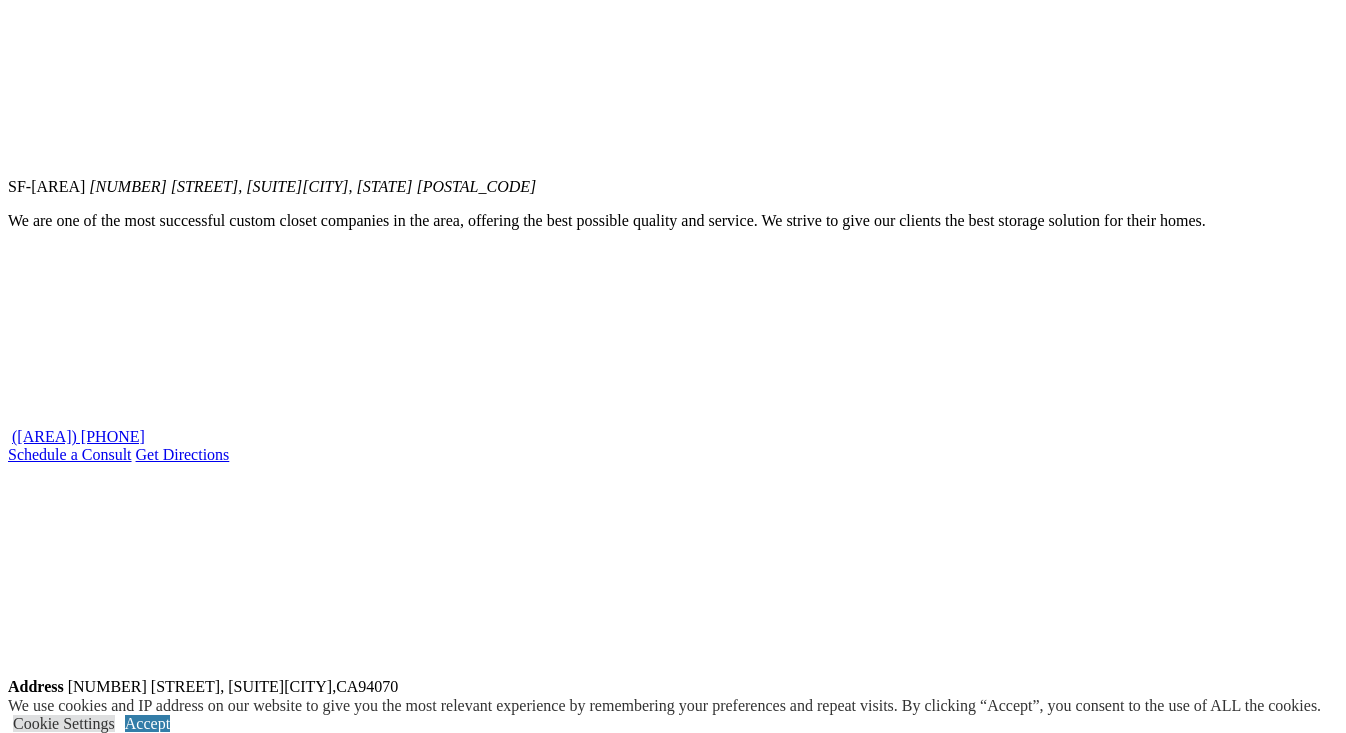 click on "Closet Organizers" at bounding box center [145, -536] 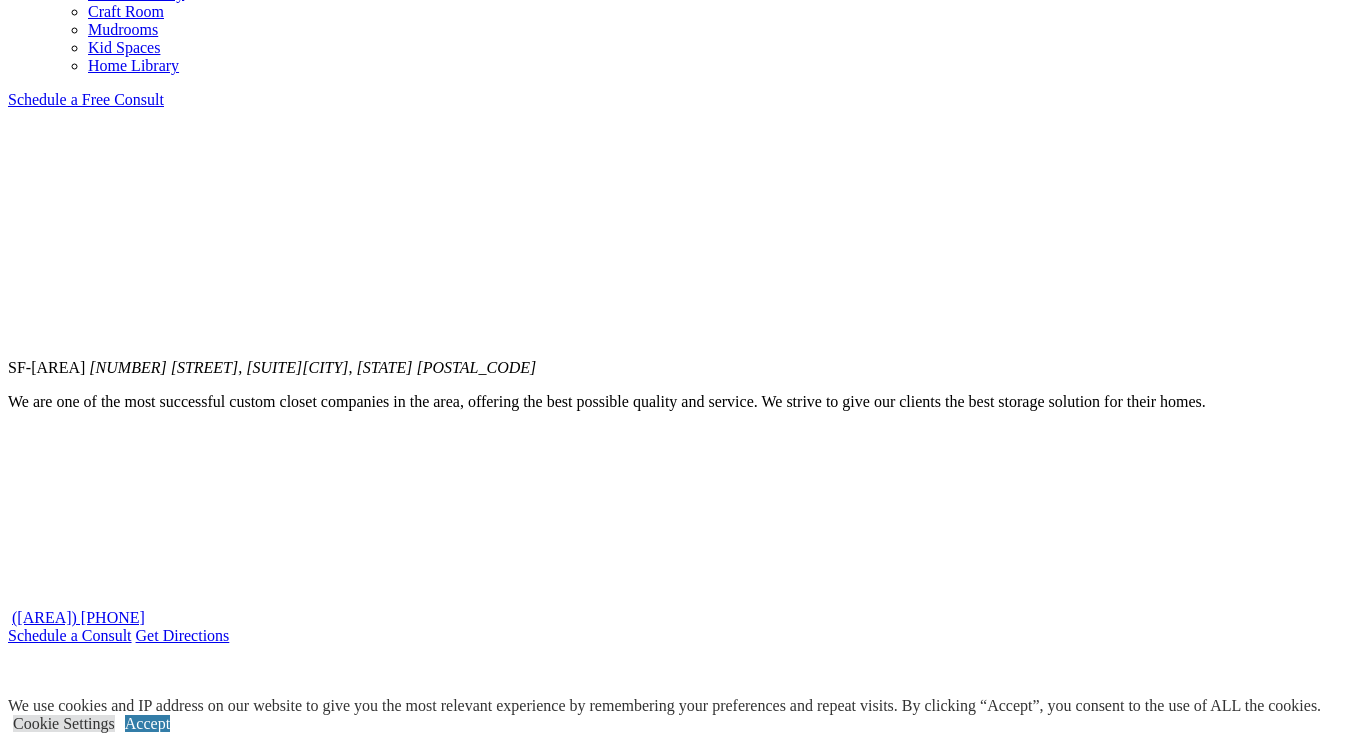 click on "Closet Organizers" at bounding box center (145, -536) 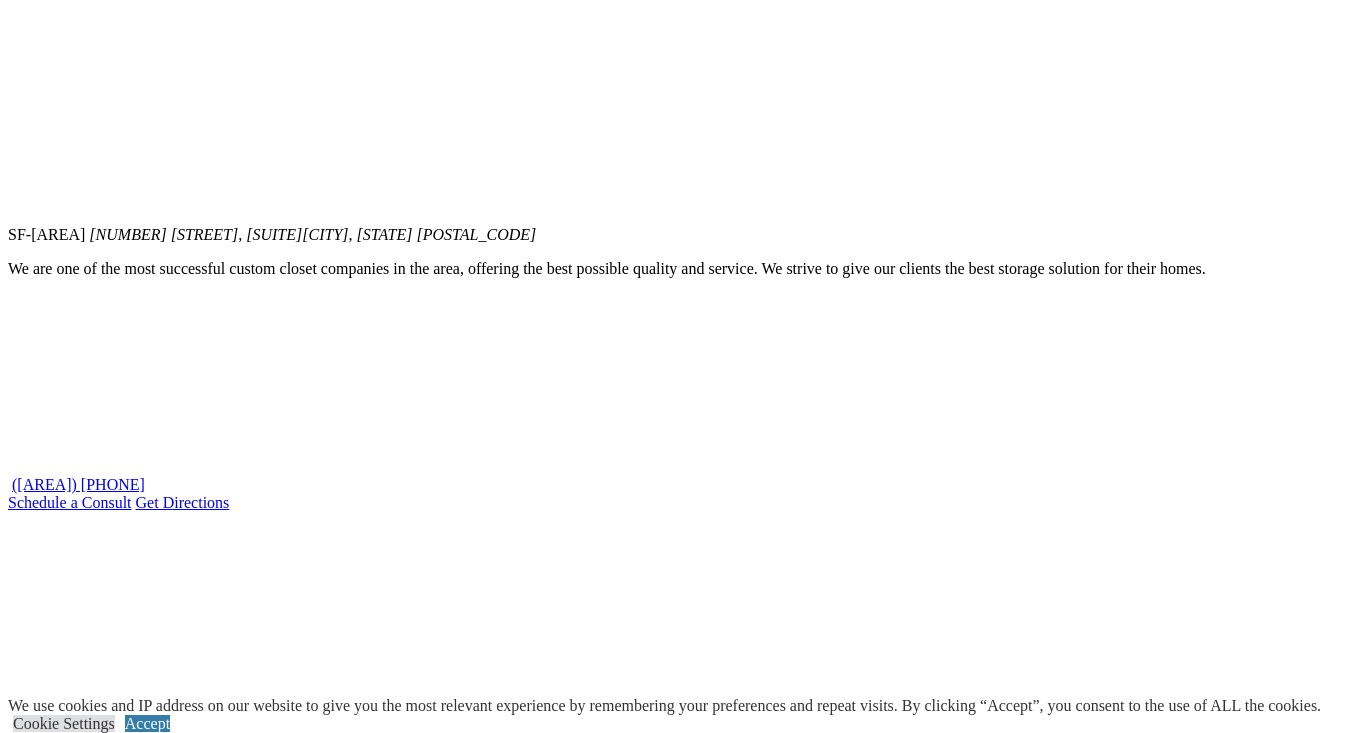 click on "Offering The Bay Area The Best Custom Closets And Home Organization Systems For Your Home For over two decades, we have specialized in creating and installing unique systems for each area in your home. Our talented designers, who have been recognized for their exceptional work, collaborate closely with you to develop a design that caters to your specific requirements. Whether you desire additional room, improved organization, or a more aesthetically pleasing environment, our designers excel at devising innovative solutions that fulfill your personal preferences. After you book a complimentary design consultation at your home, the process begins. Your designer will take measurements of your area and assist in determining your preferred attributes as well as those that will optimize the utilization of the space. Collaboratively, you will choose all the components that will personalize the area to your liking. We look forward to serving you. Sincerely, Uri and David Rosenberg Owners Service Areas Alameda Hayward" at bounding box center [673, 1703] 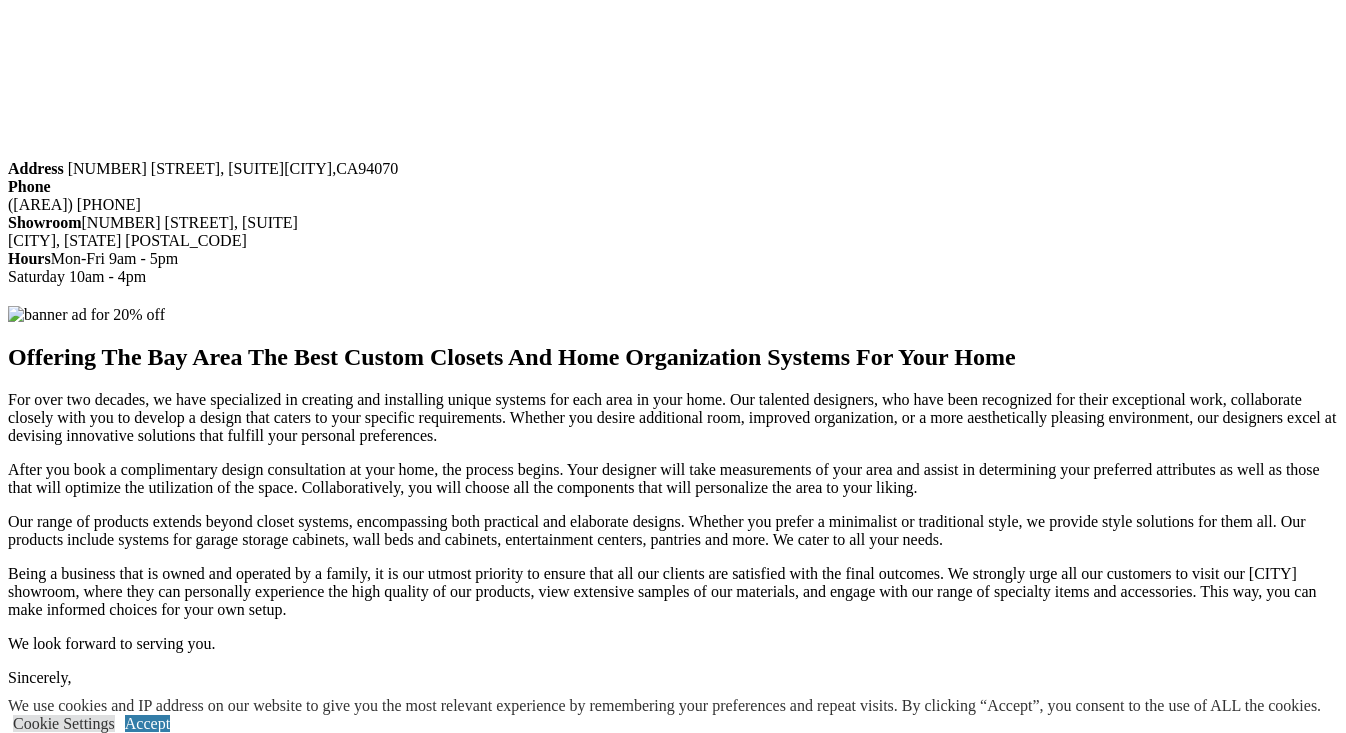scroll, scrollTop: 1948, scrollLeft: 0, axis: vertical 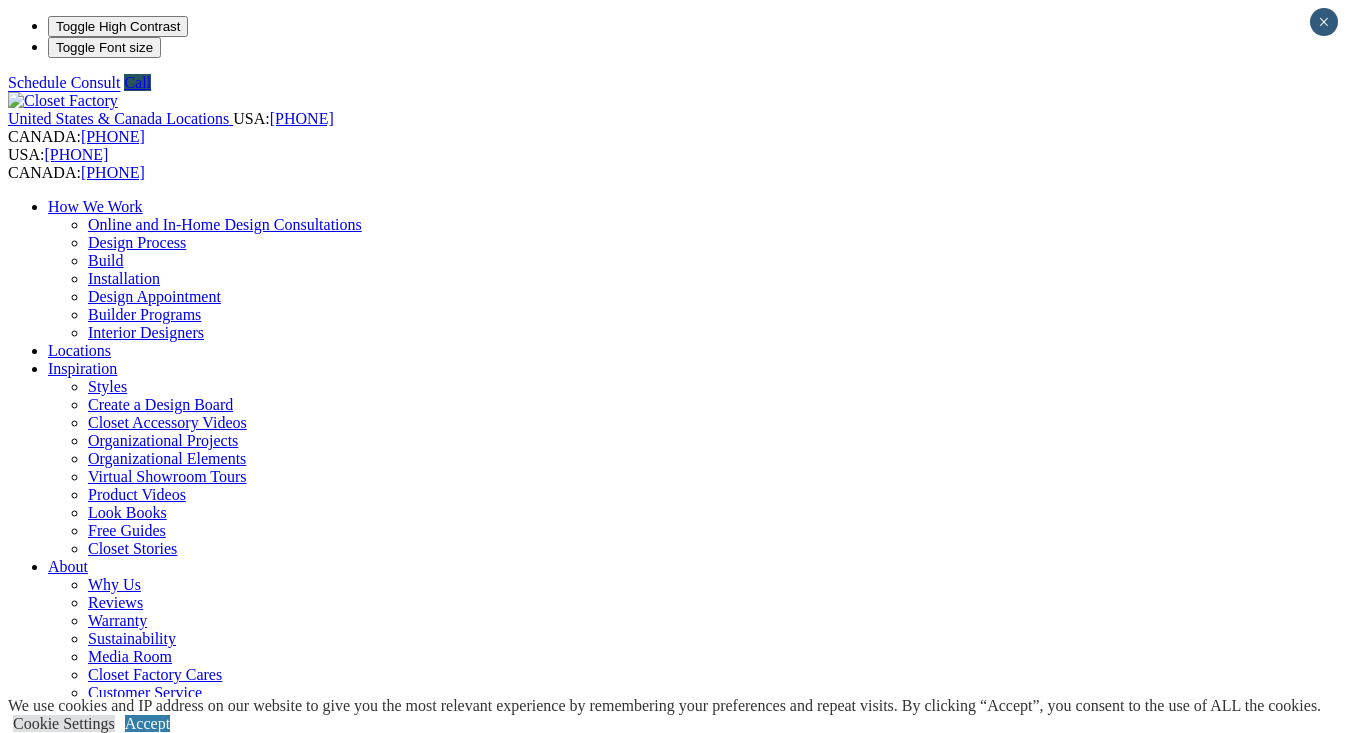 click on "Closet Organizers
There are many types of closet organizers available on the market these days. Going with custom ensures you get the maximum storage and a great organization system that is easy to maintain.
Free Design Appointment" at bounding box center [673, 1434] 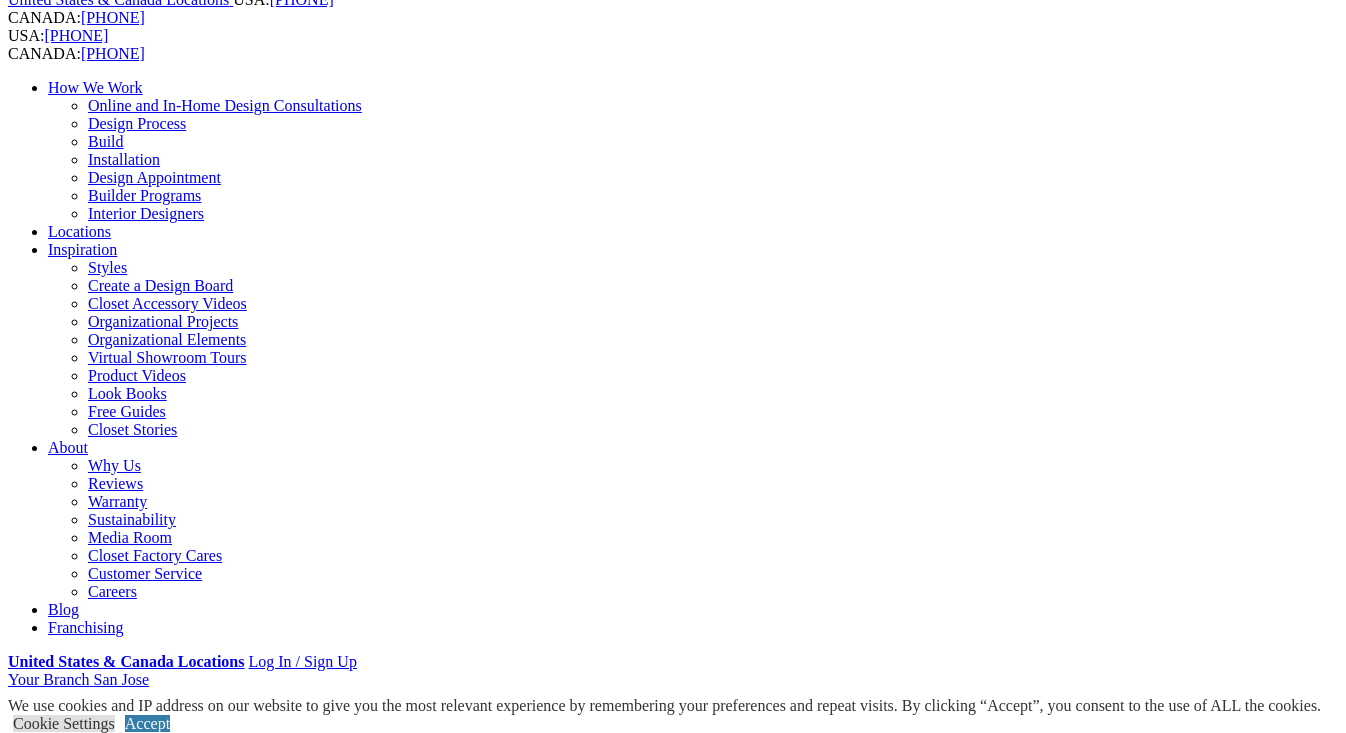 scroll, scrollTop: 118, scrollLeft: 0, axis: vertical 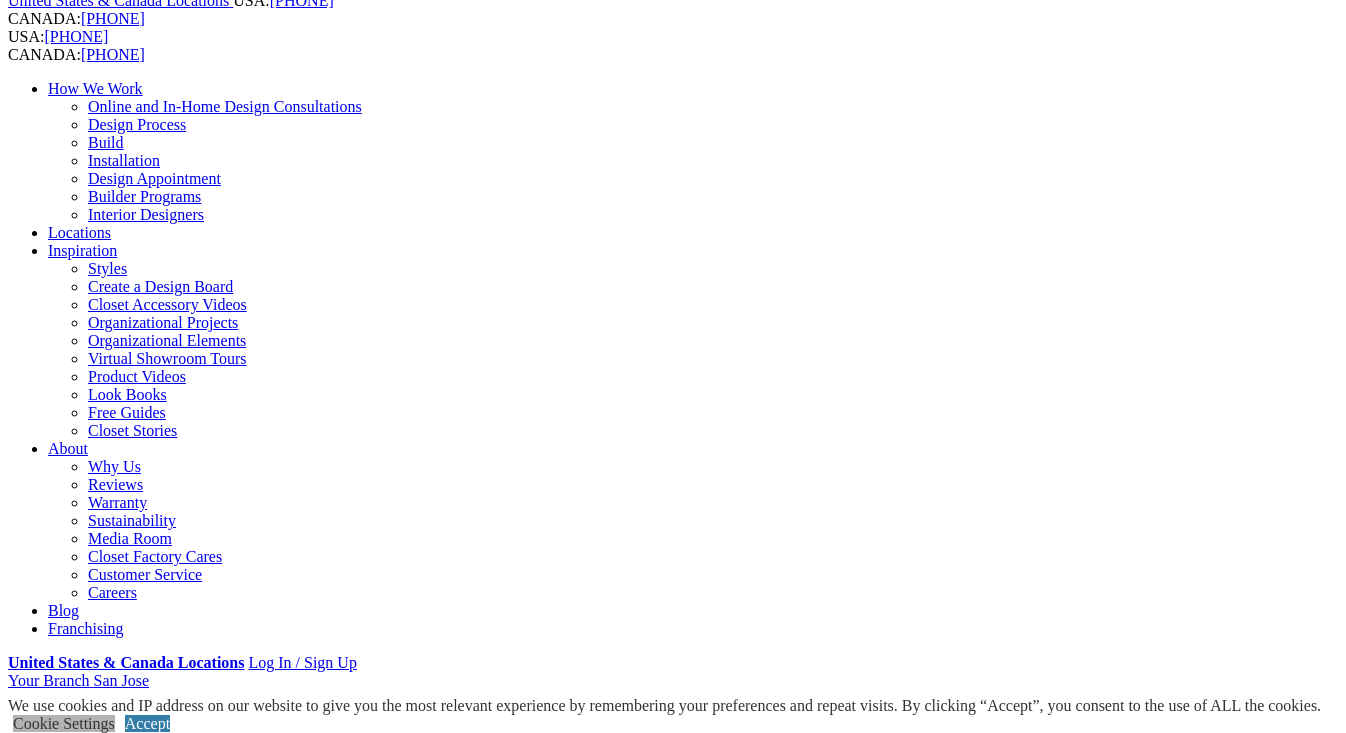 click on "Cookie Settings" at bounding box center (64, 723) 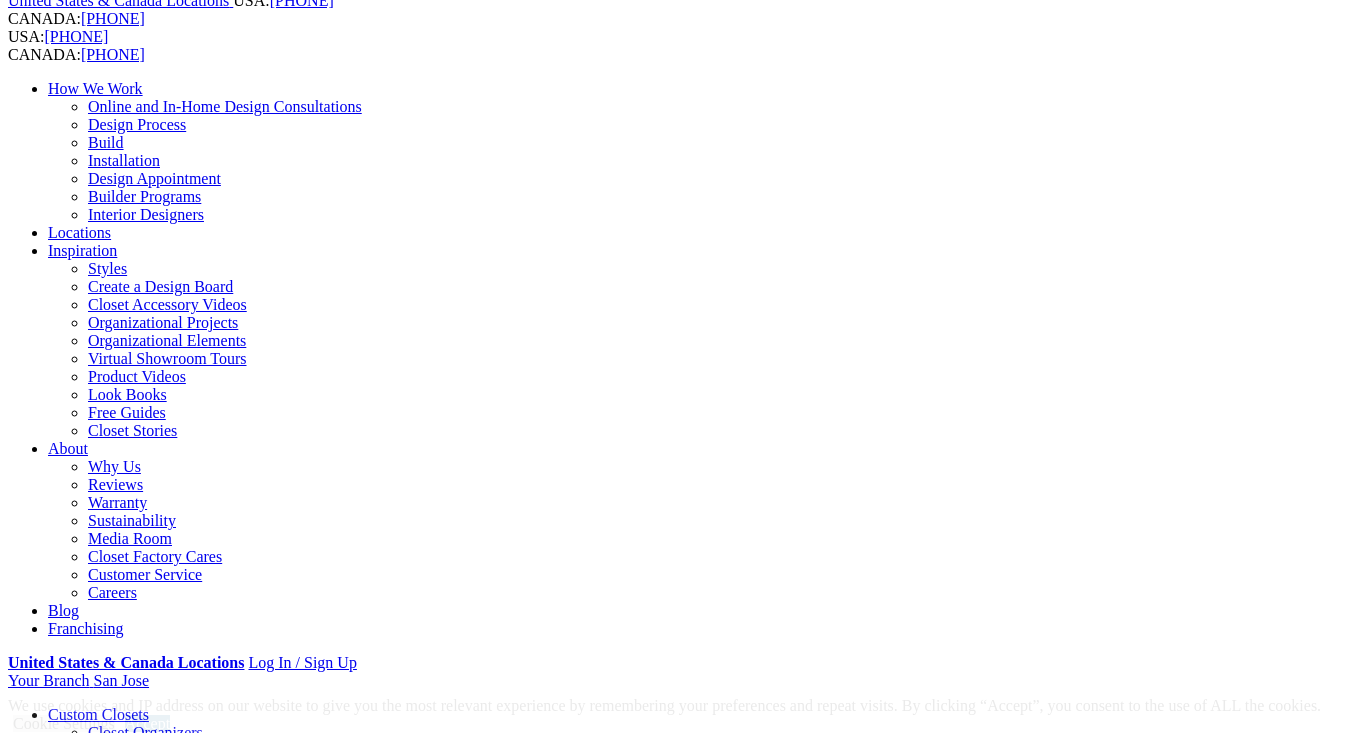 click on "SAVE & ACCEPT" at bounding box center [68, 12501] 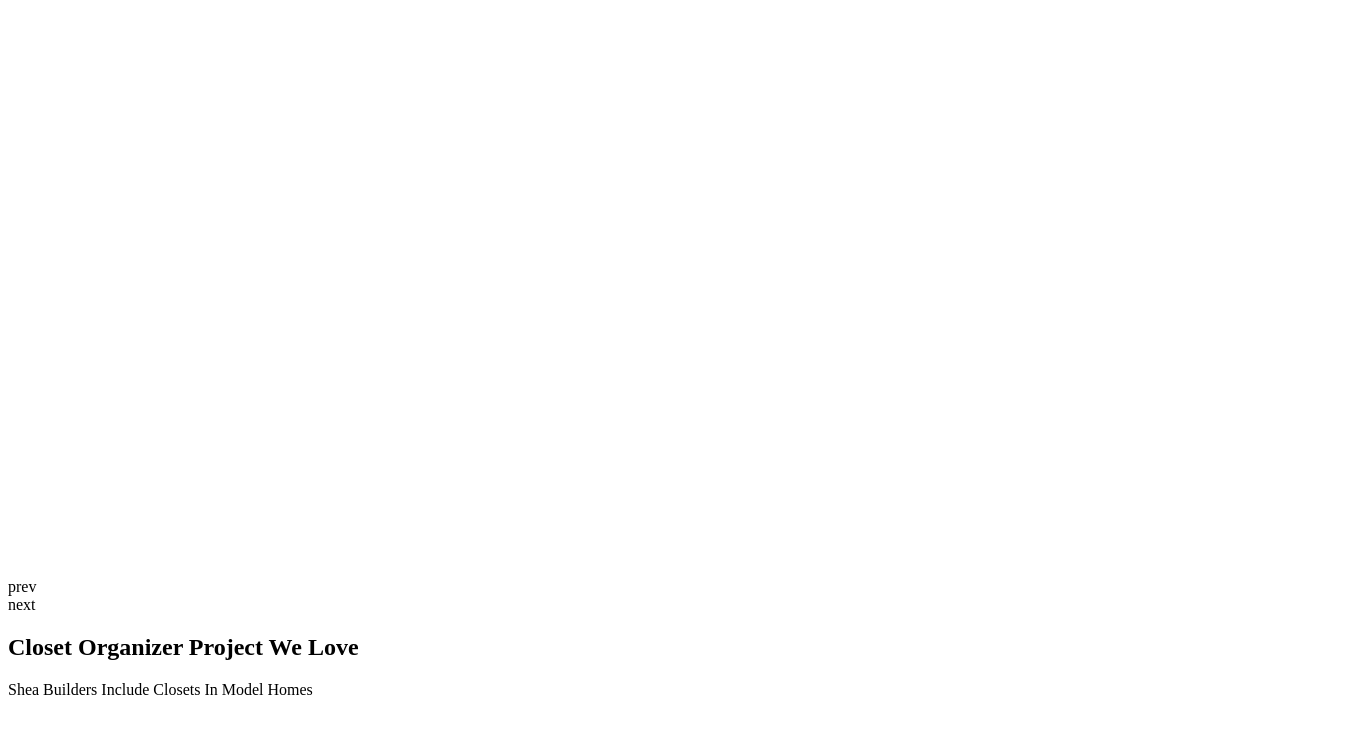 scroll, scrollTop: 3887, scrollLeft: 0, axis: vertical 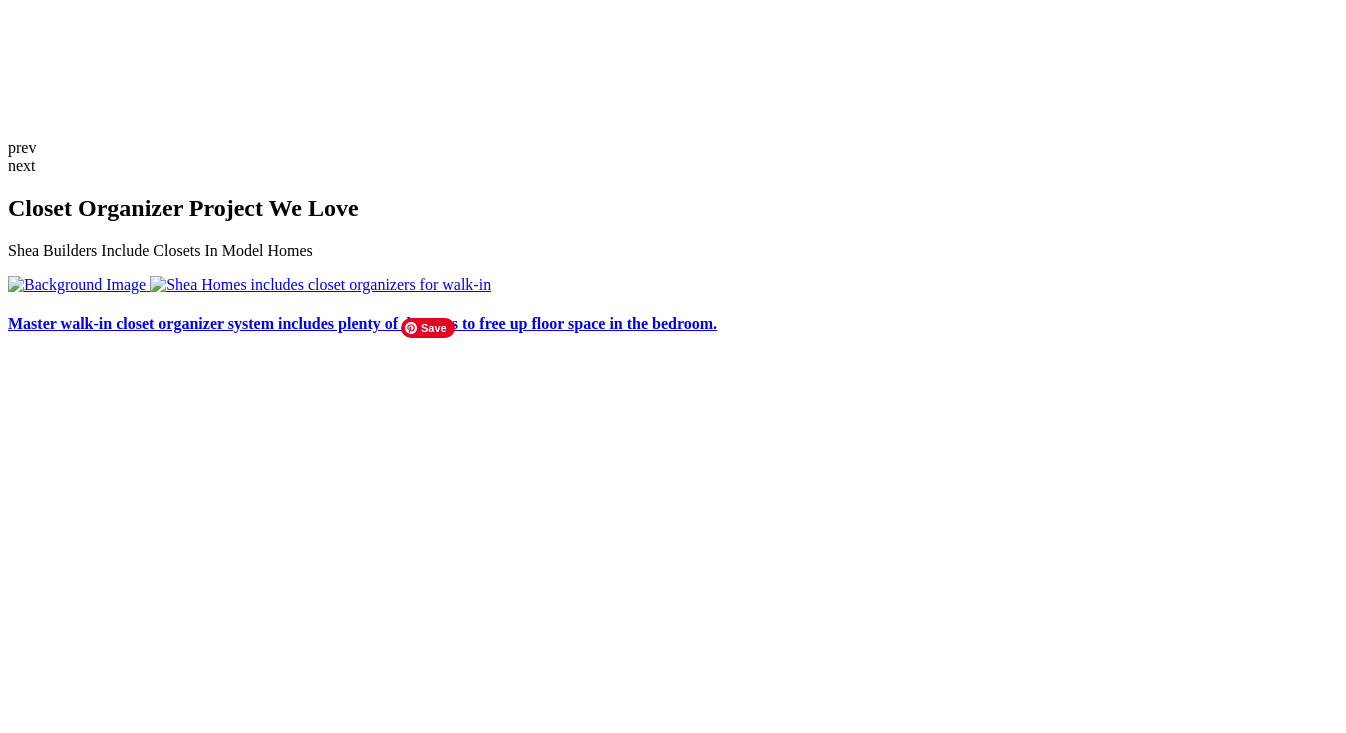 click at bounding box center [68, 2876] 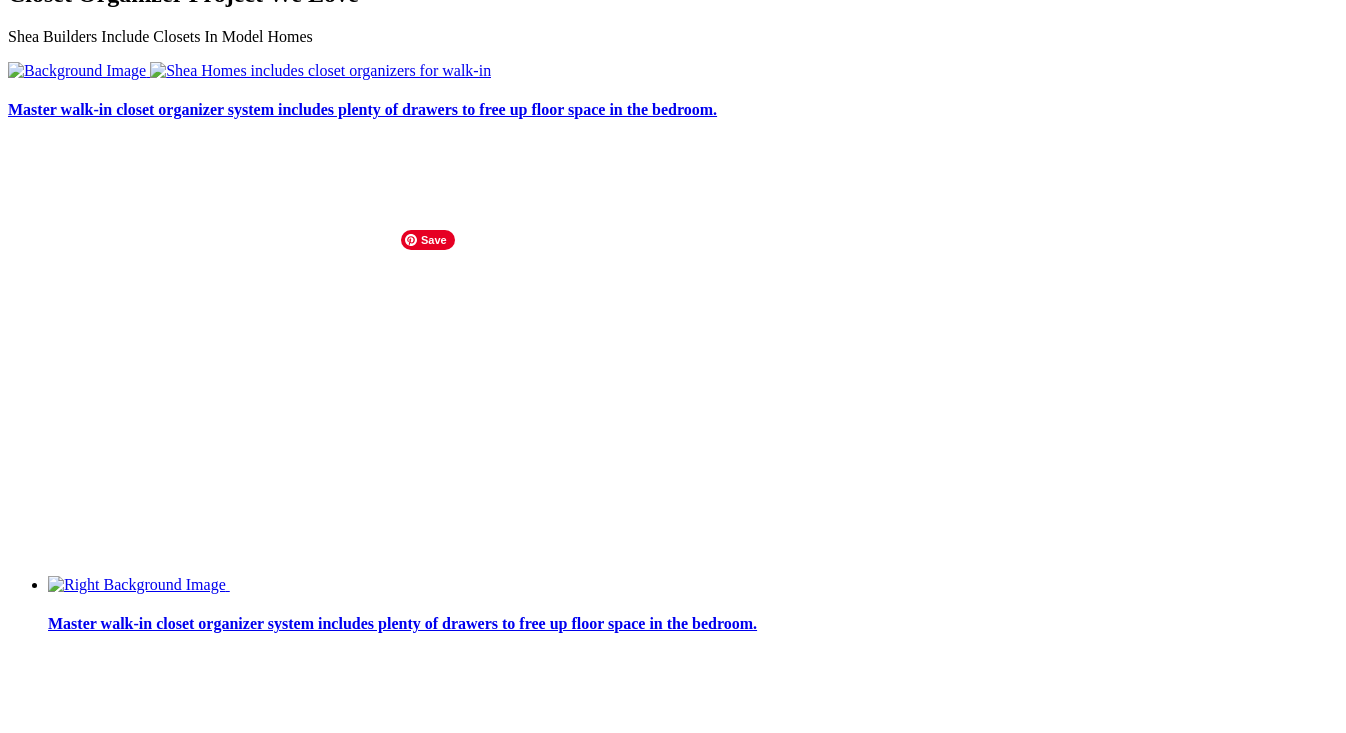 scroll, scrollTop: 4003, scrollLeft: 0, axis: vertical 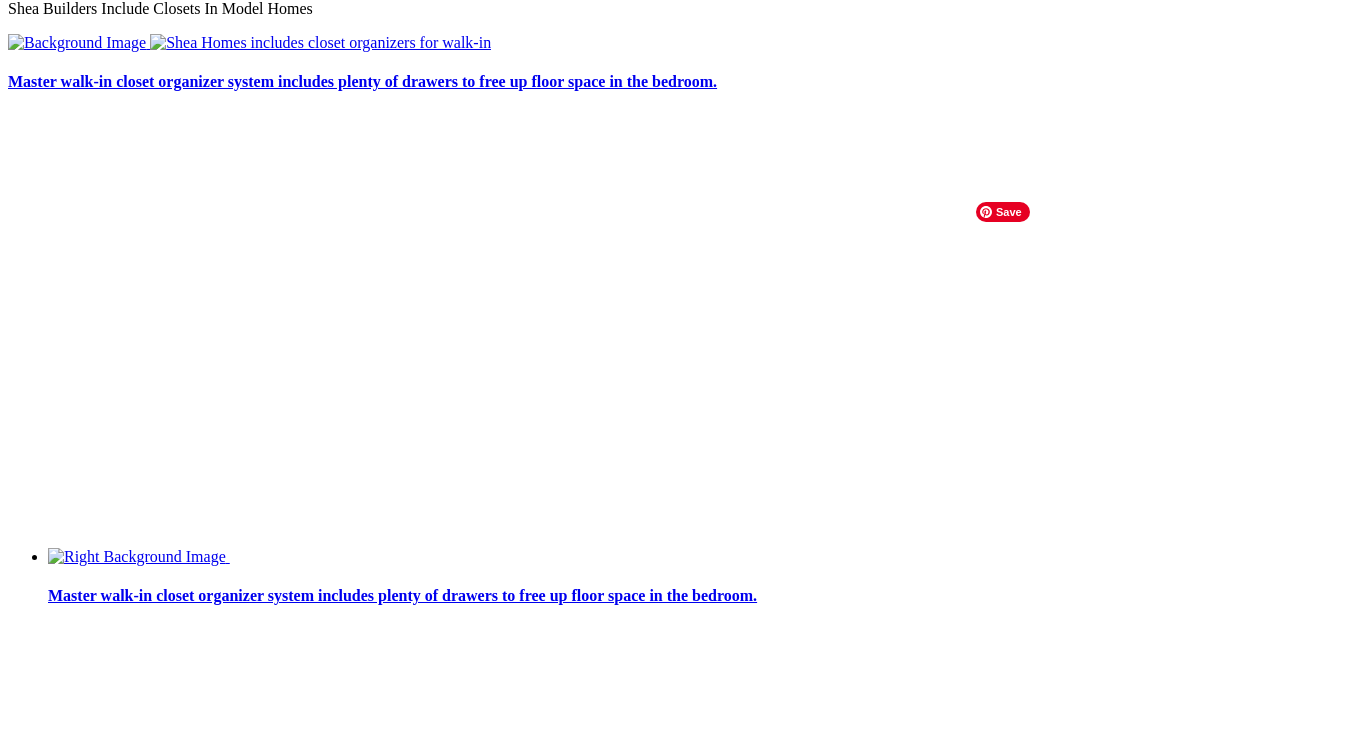 click at bounding box center (128, 2791) 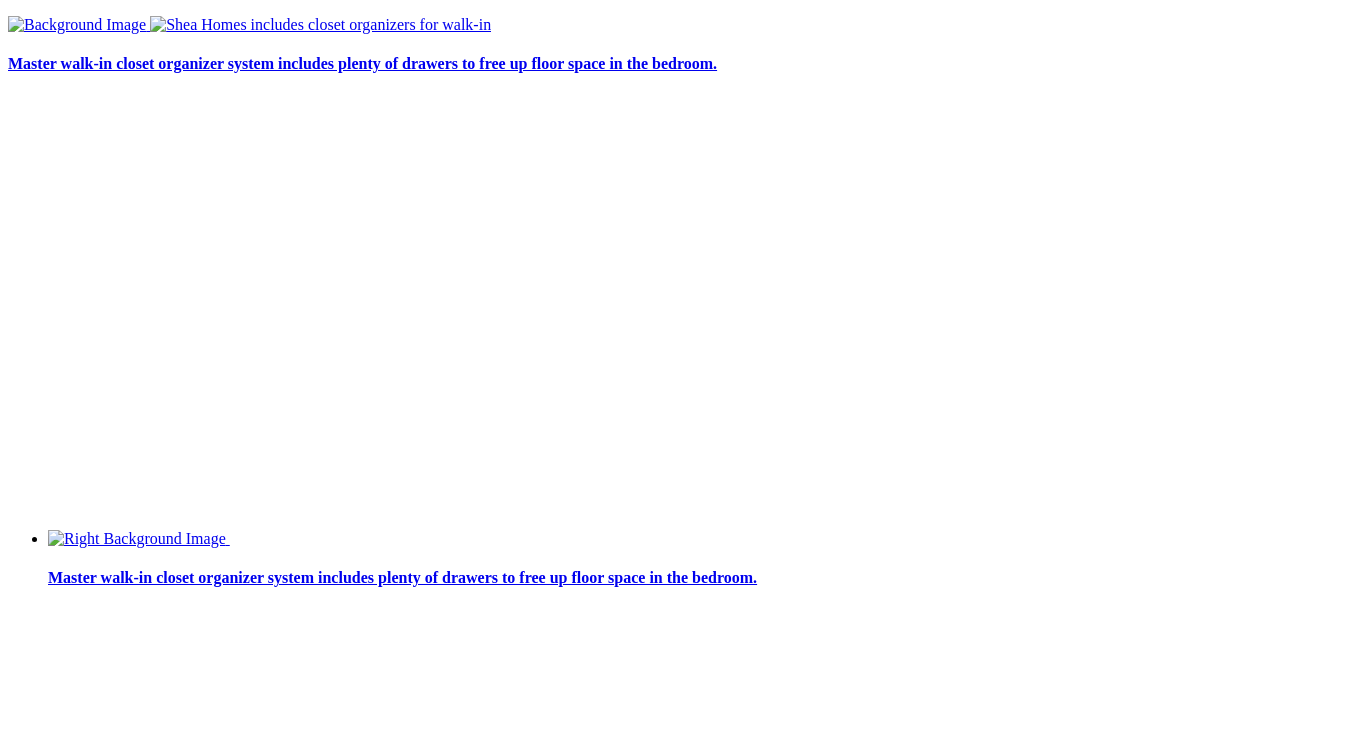 click on "Design Process" at bounding box center (137, -3761) 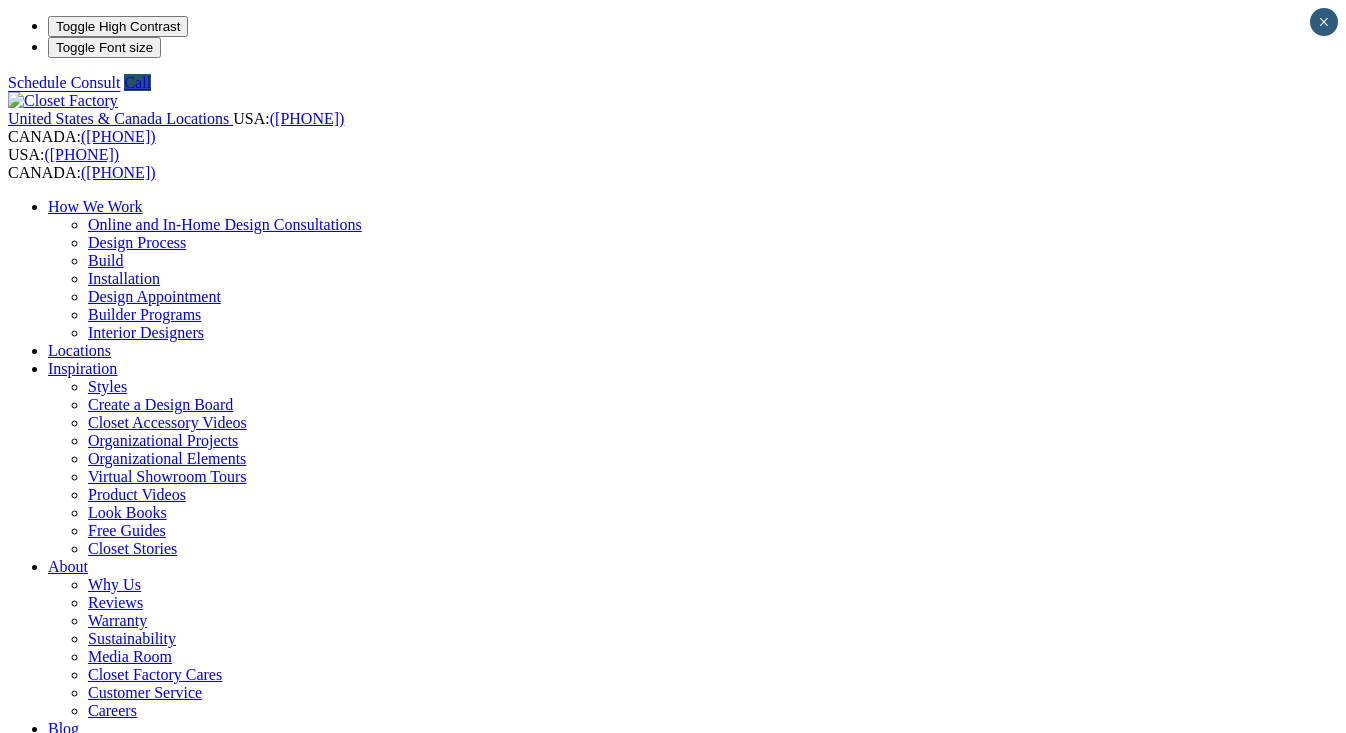 scroll, scrollTop: 0, scrollLeft: 0, axis: both 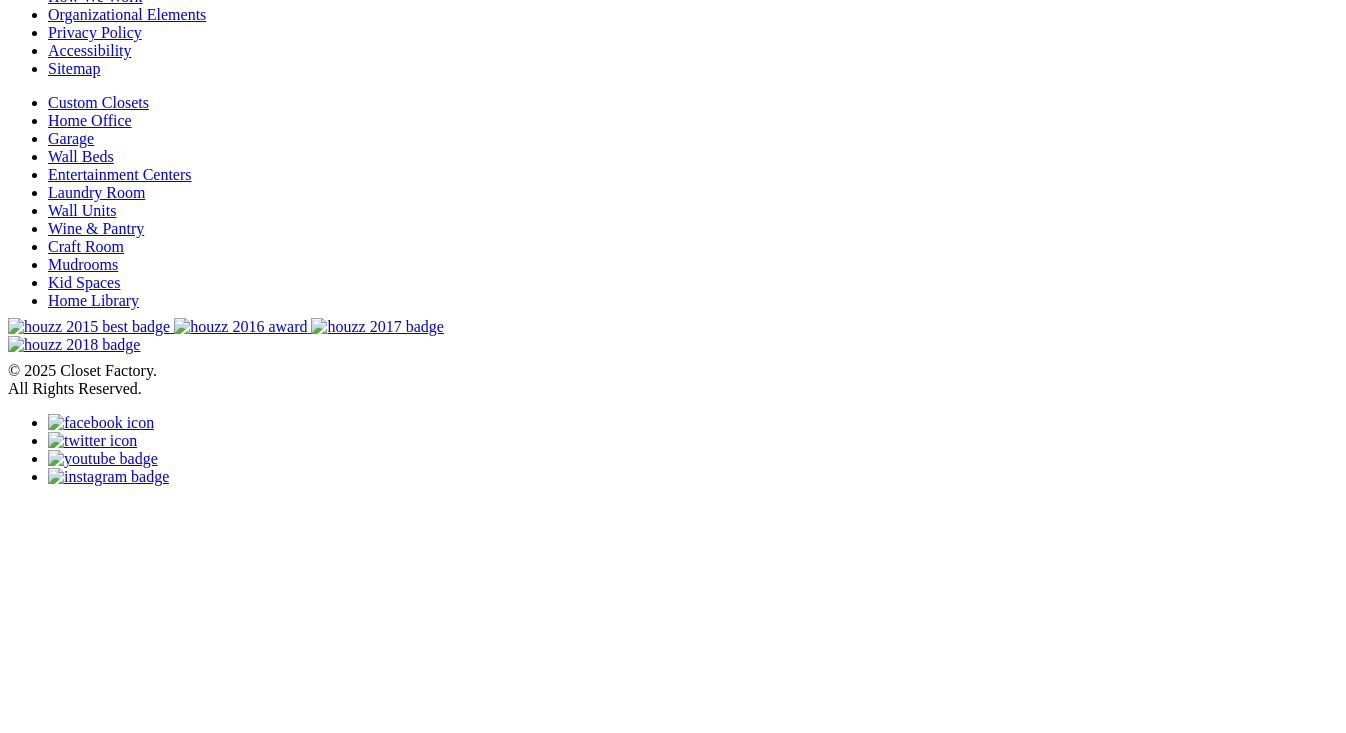 click on "Organizational Projects" at bounding box center [123, -532] 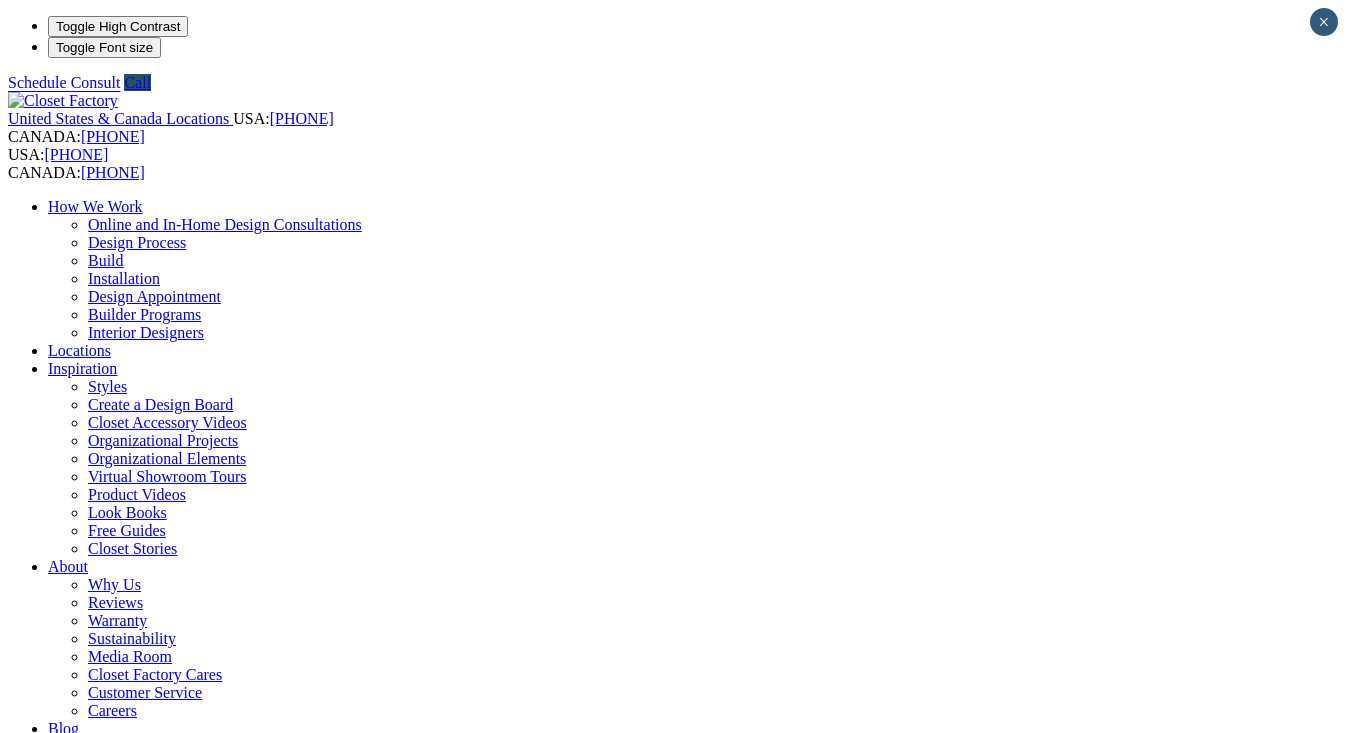 scroll, scrollTop: 0, scrollLeft: 0, axis: both 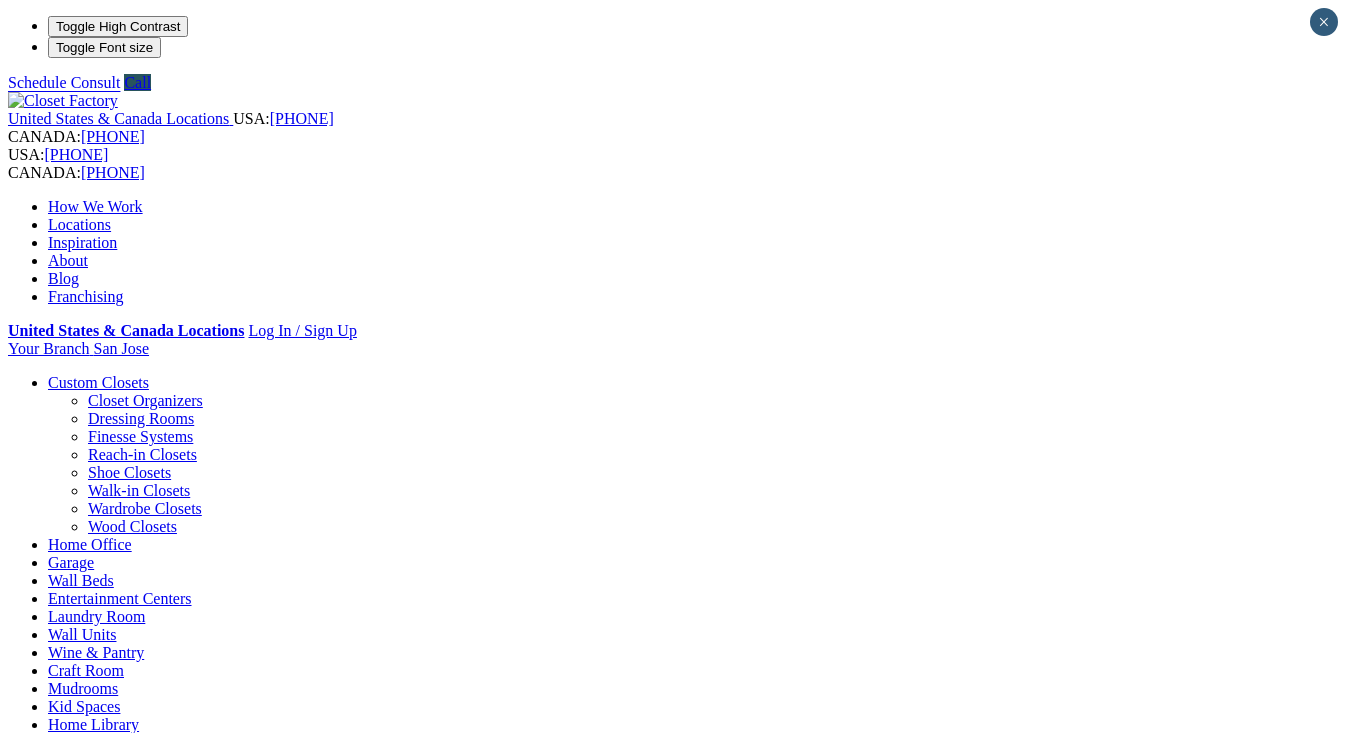 click on "Laundry Room" at bounding box center [96, 616] 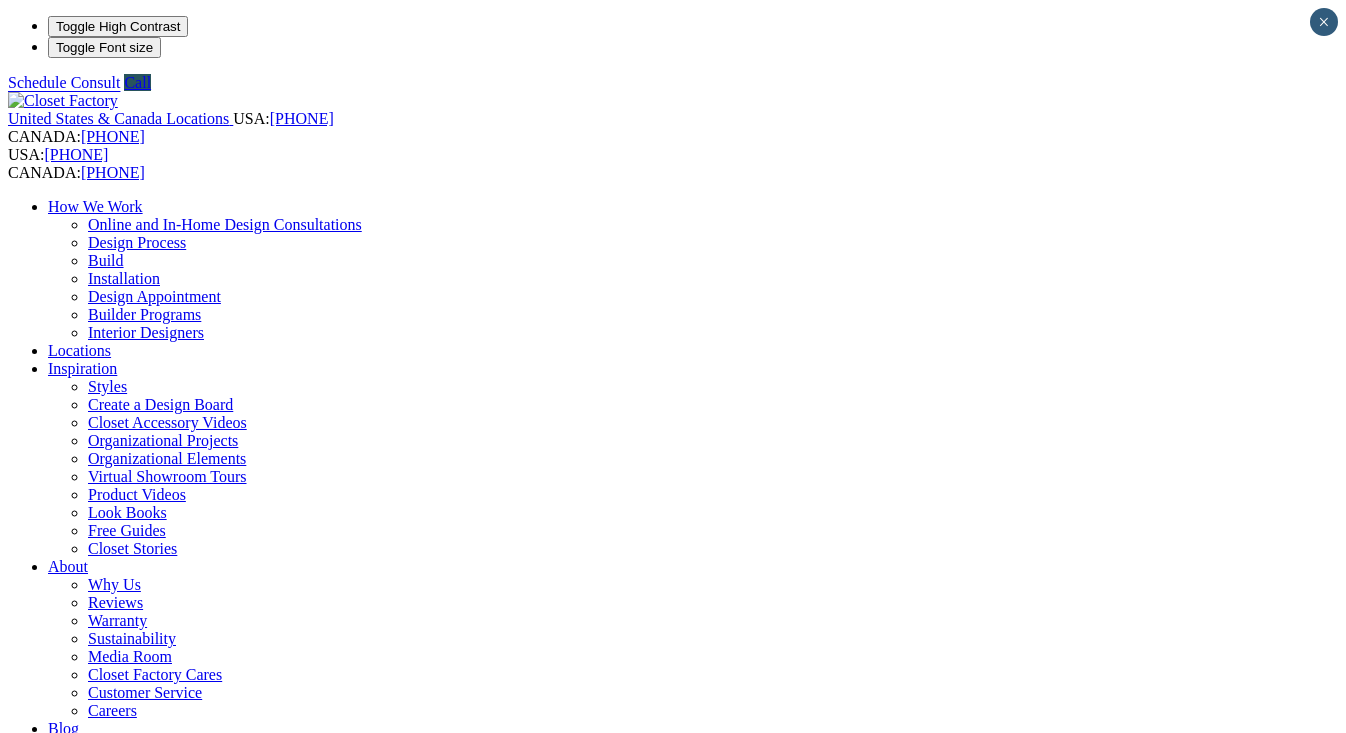 scroll, scrollTop: 0, scrollLeft: 0, axis: both 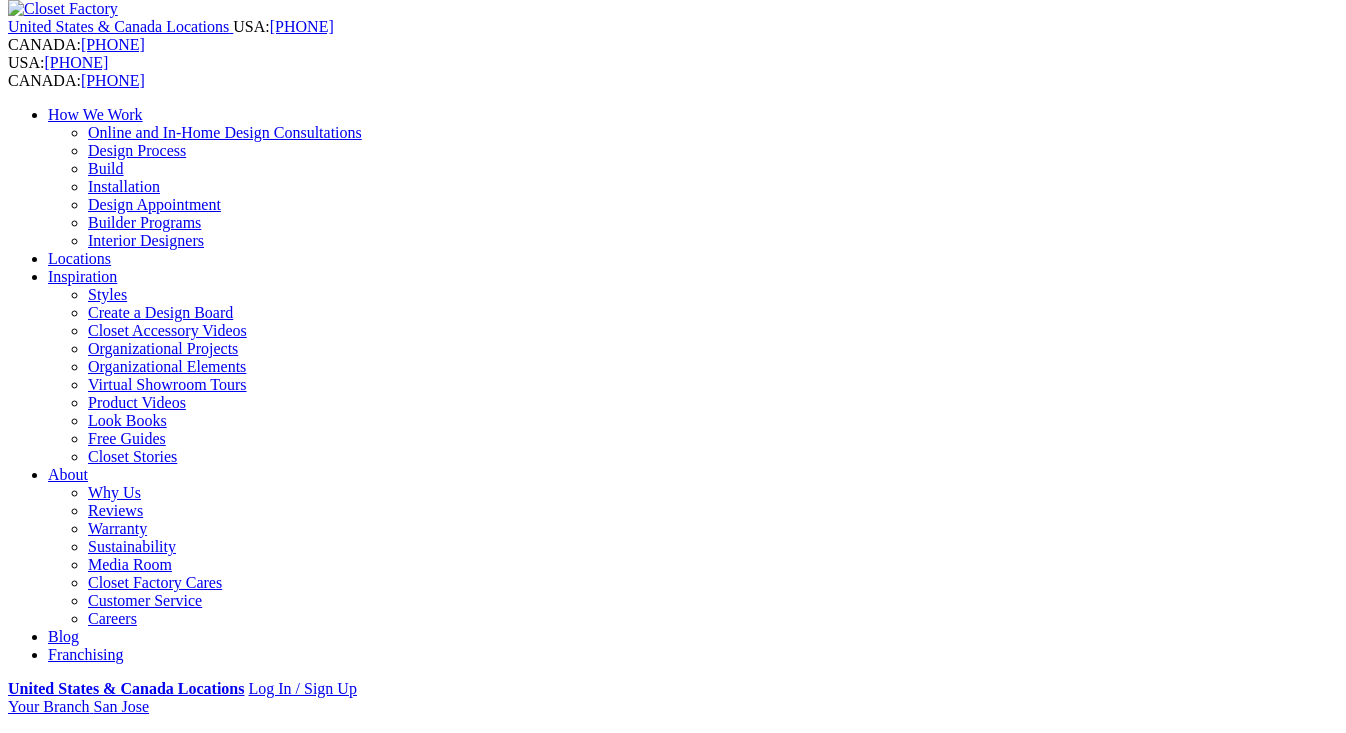 click on "Gallery" at bounding box center (111, 1880) 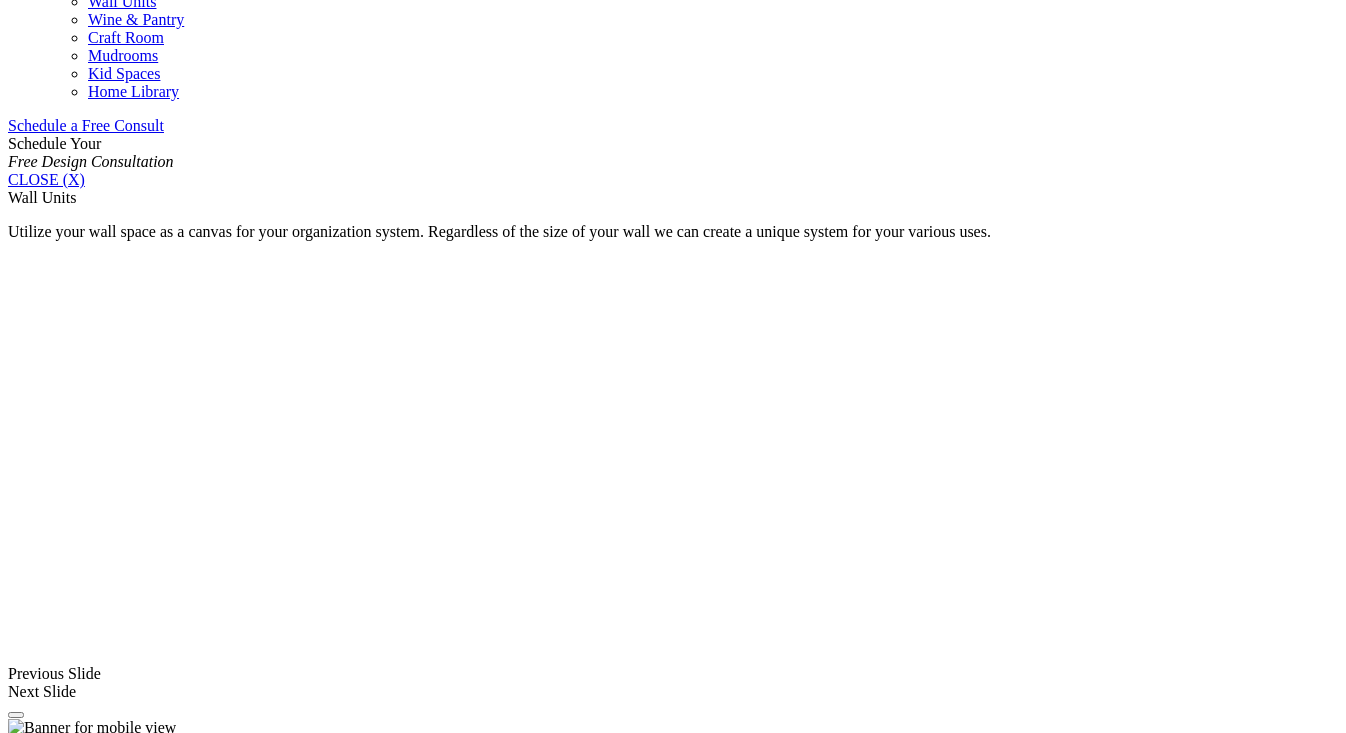 scroll, scrollTop: 1228, scrollLeft: 0, axis: vertical 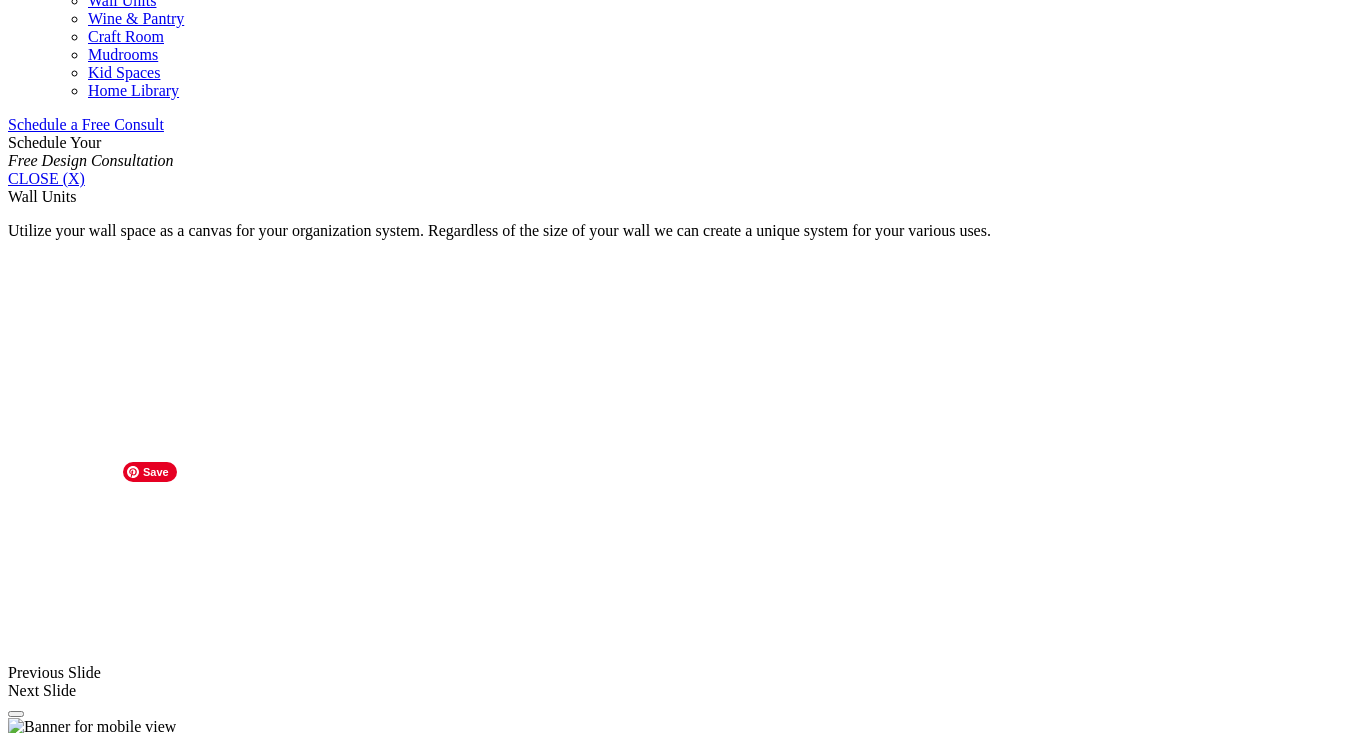 click at bounding box center (57, 1711) 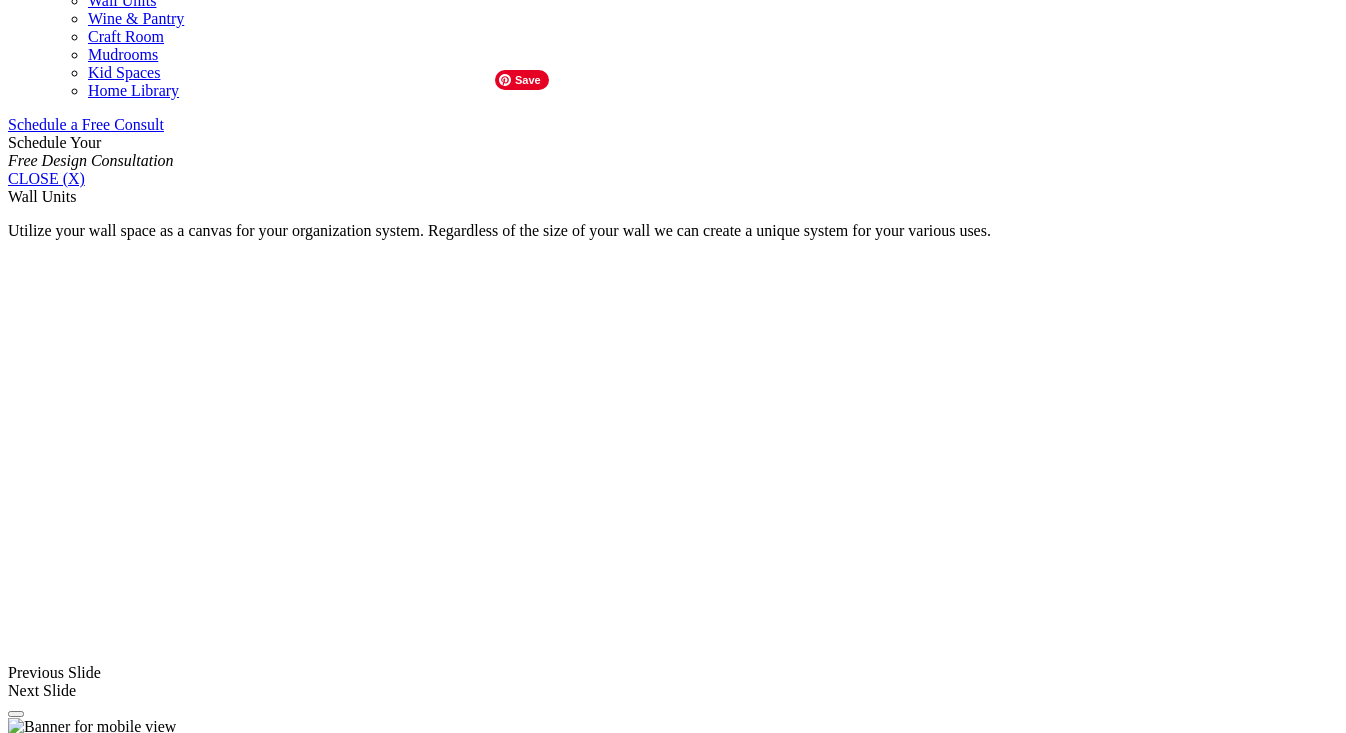 click at bounding box center (132, 38732) 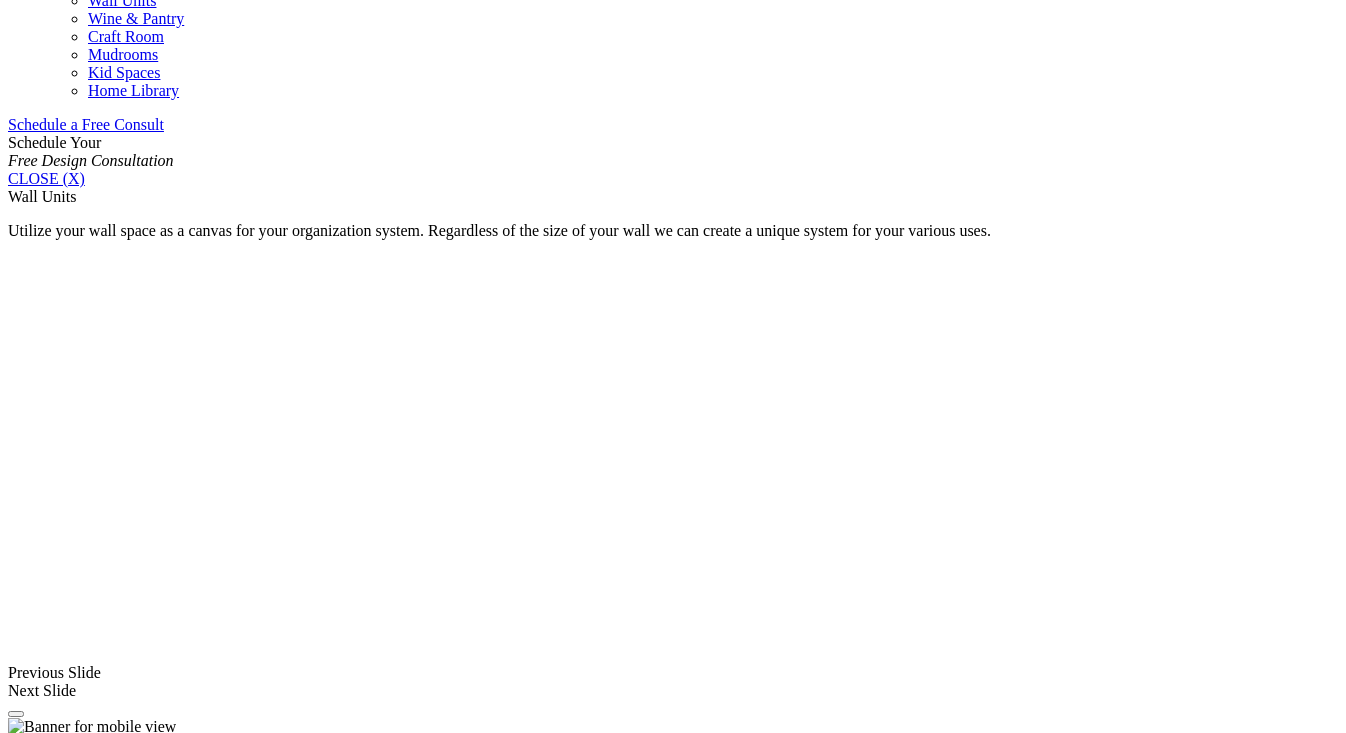 click at bounding box center (8, 38741) 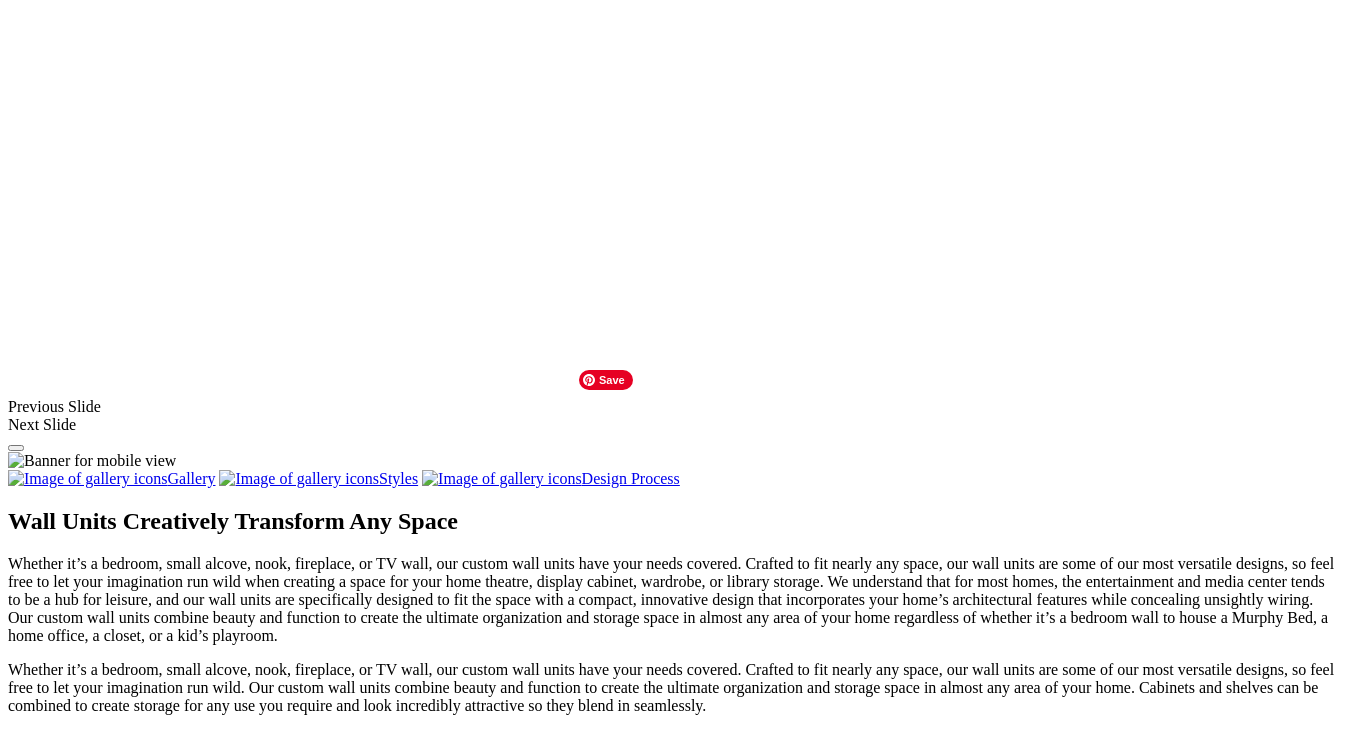 scroll, scrollTop: 1495, scrollLeft: 0, axis: vertical 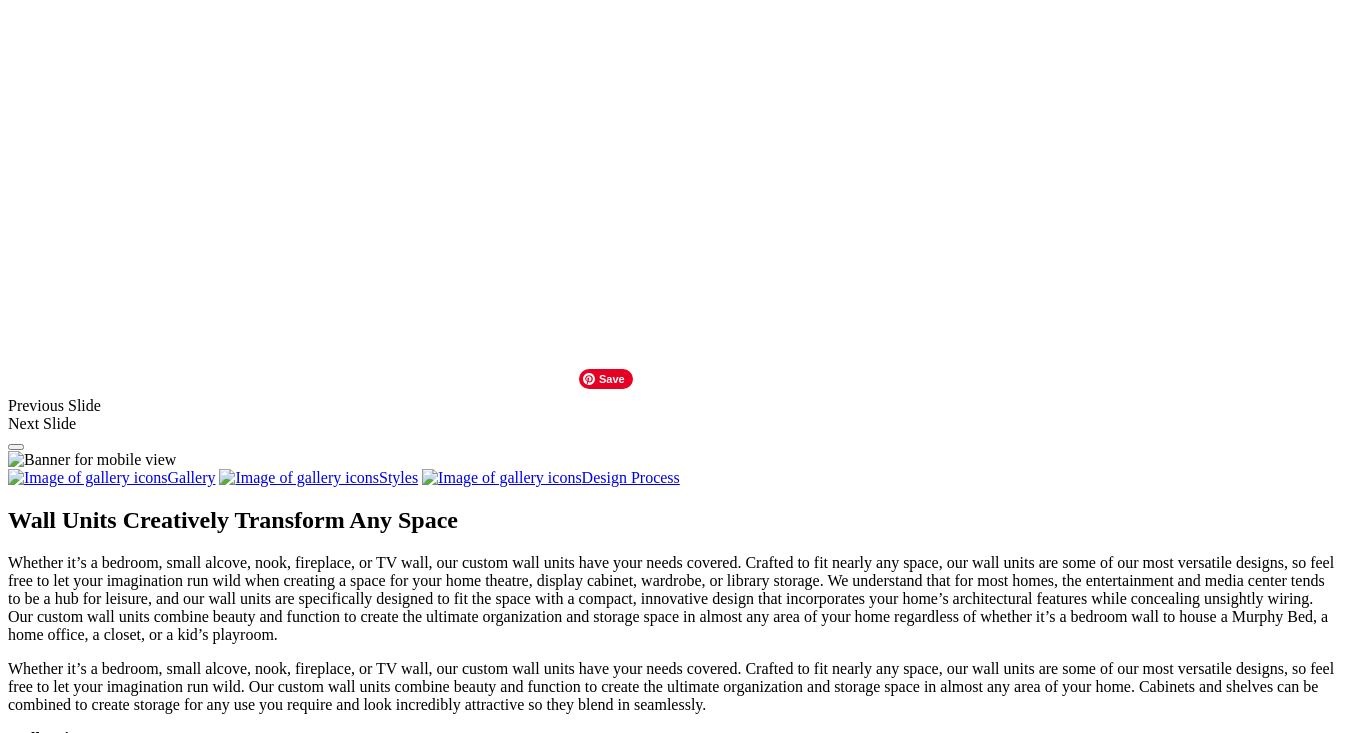 click at bounding box center [619, 1618] 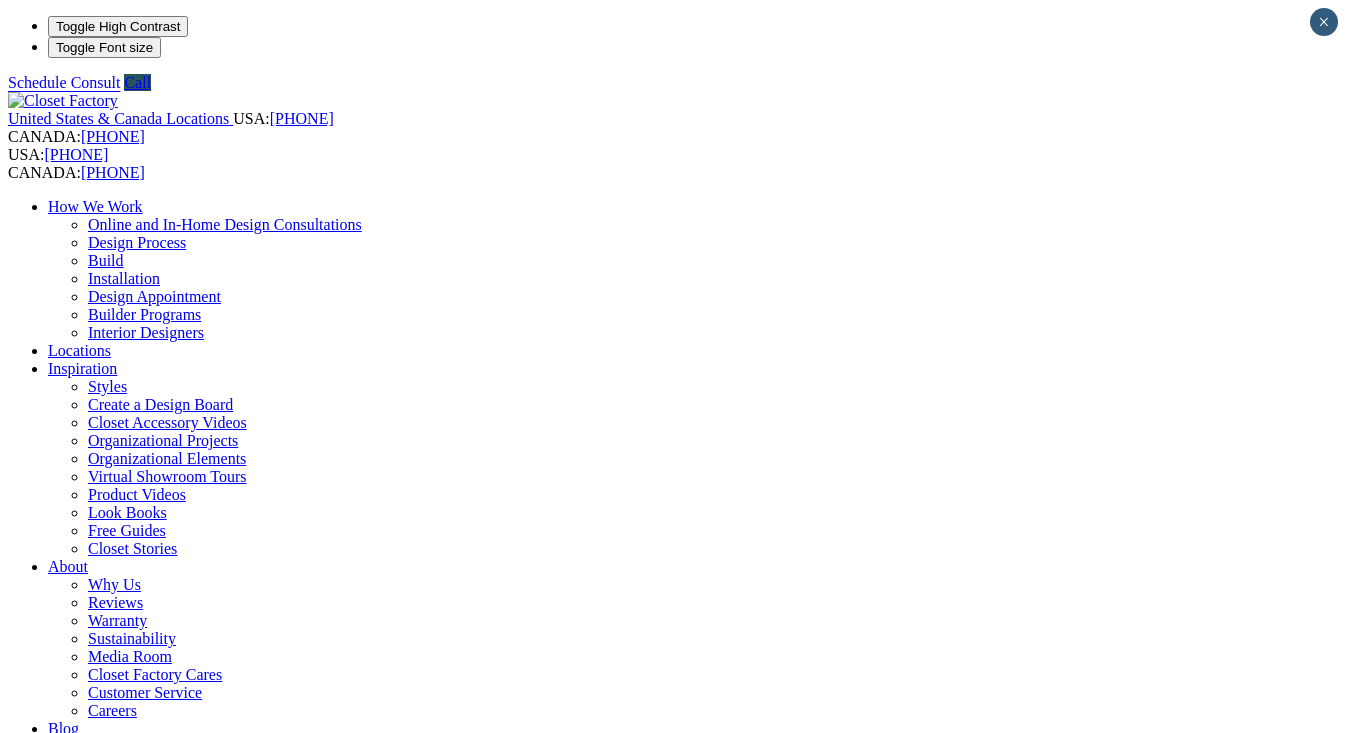 scroll, scrollTop: 0, scrollLeft: 0, axis: both 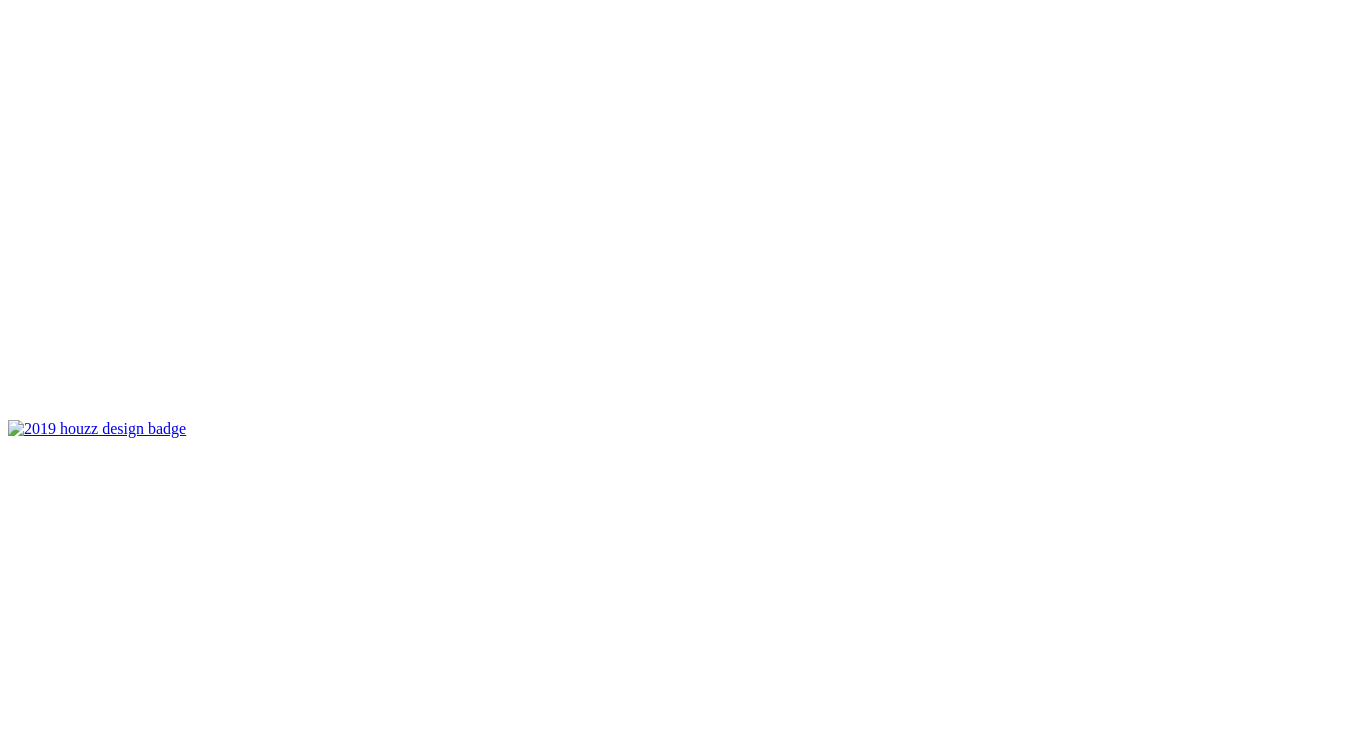 click on "Wall Beds" at bounding box center (81, -3281) 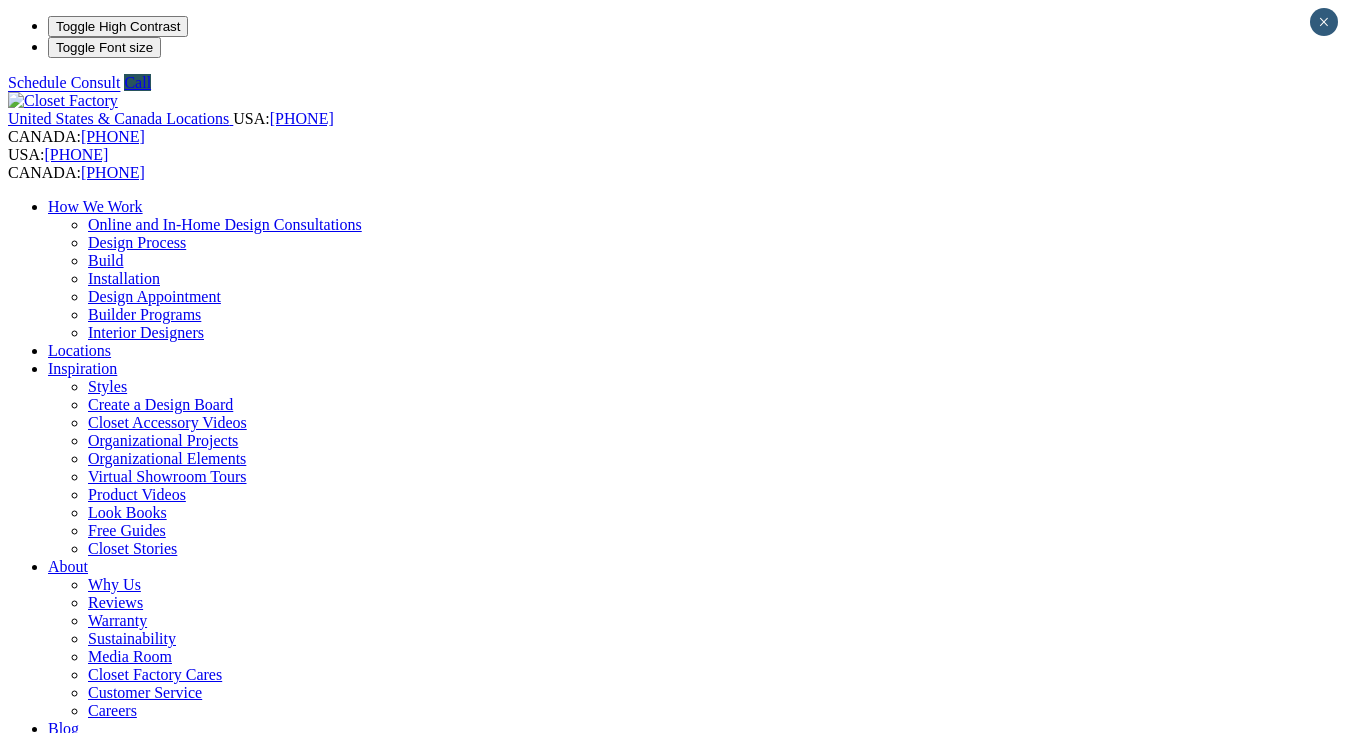 scroll, scrollTop: 0, scrollLeft: 0, axis: both 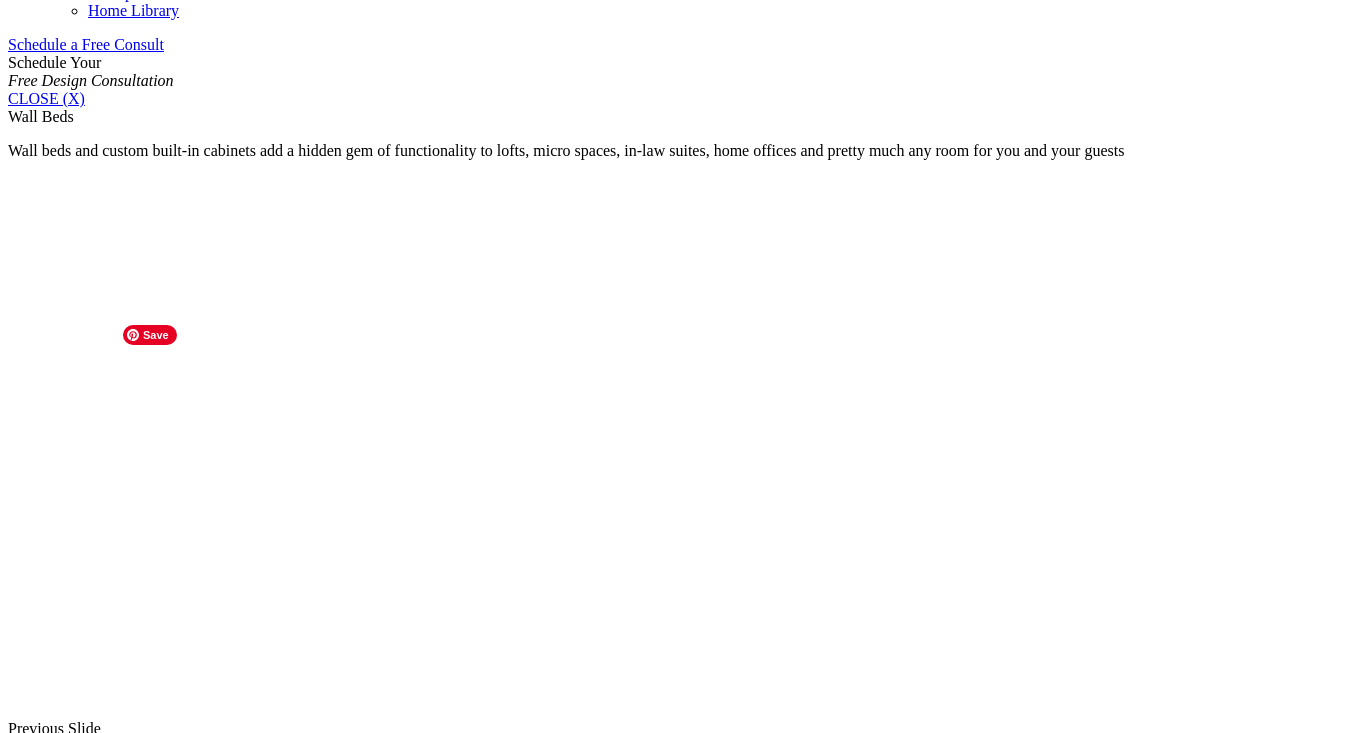 click at bounding box center (109, 1668) 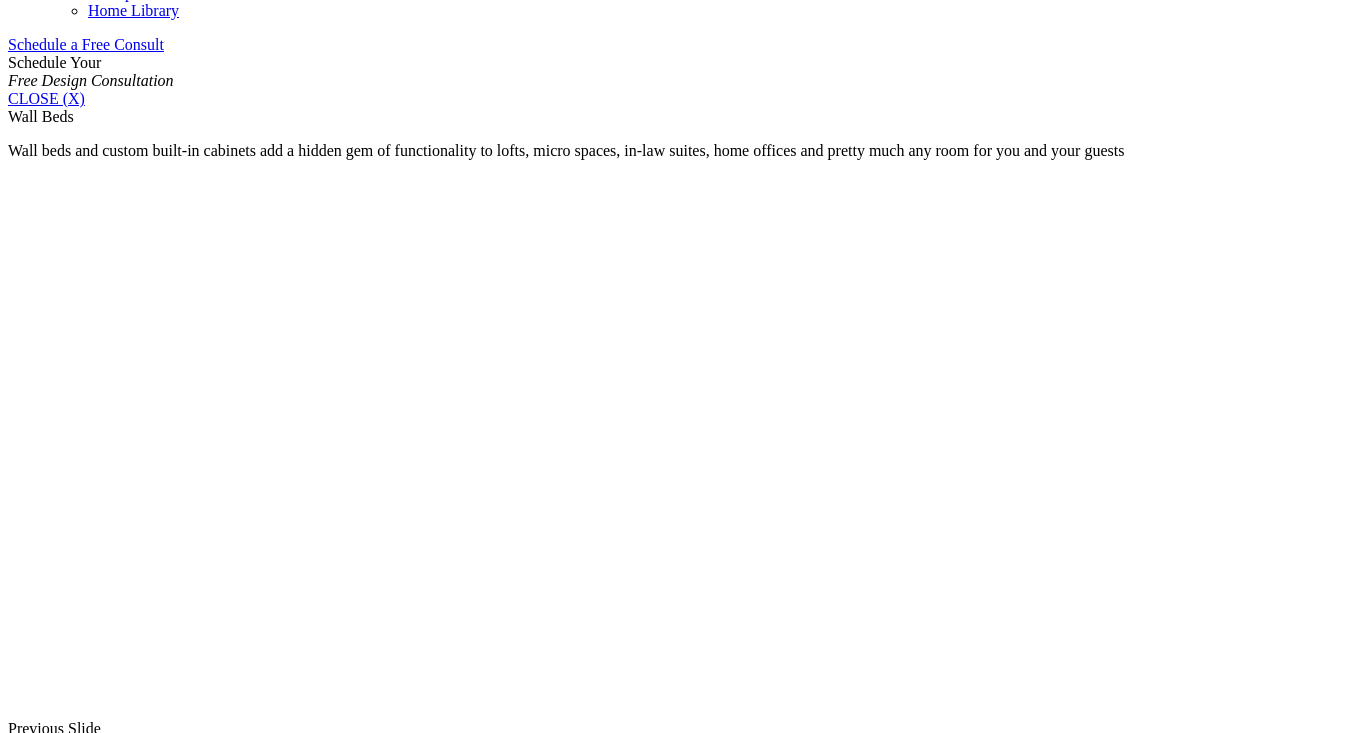 click at bounding box center (8, 36686) 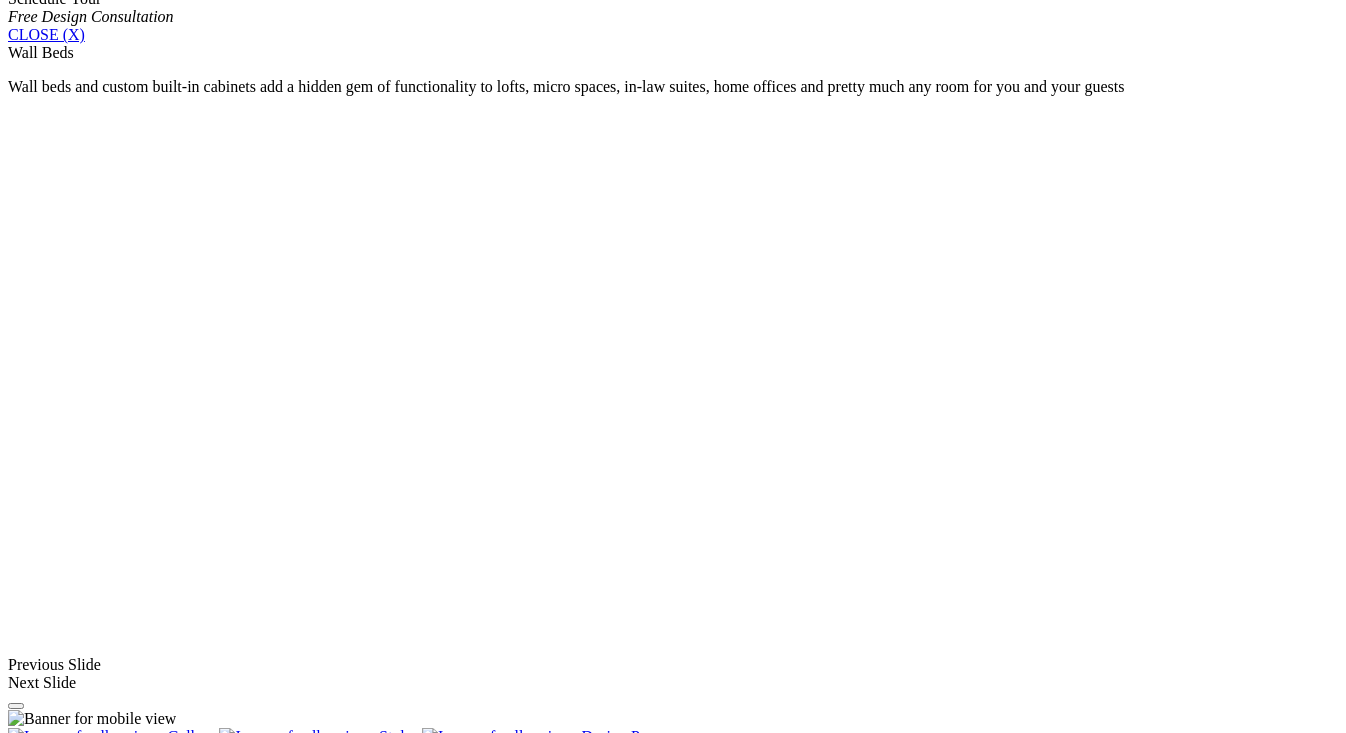click on "**********" at bounding box center (673, 17656) 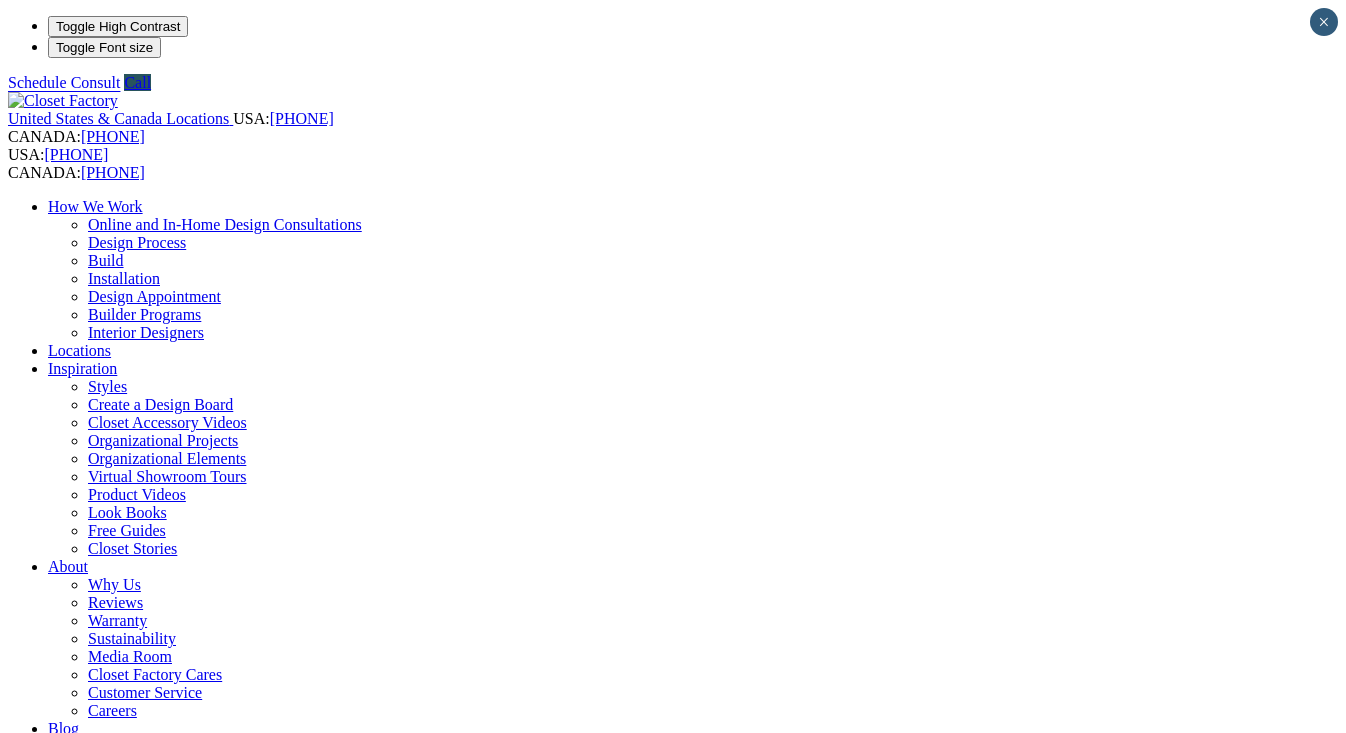 scroll, scrollTop: 0, scrollLeft: 0, axis: both 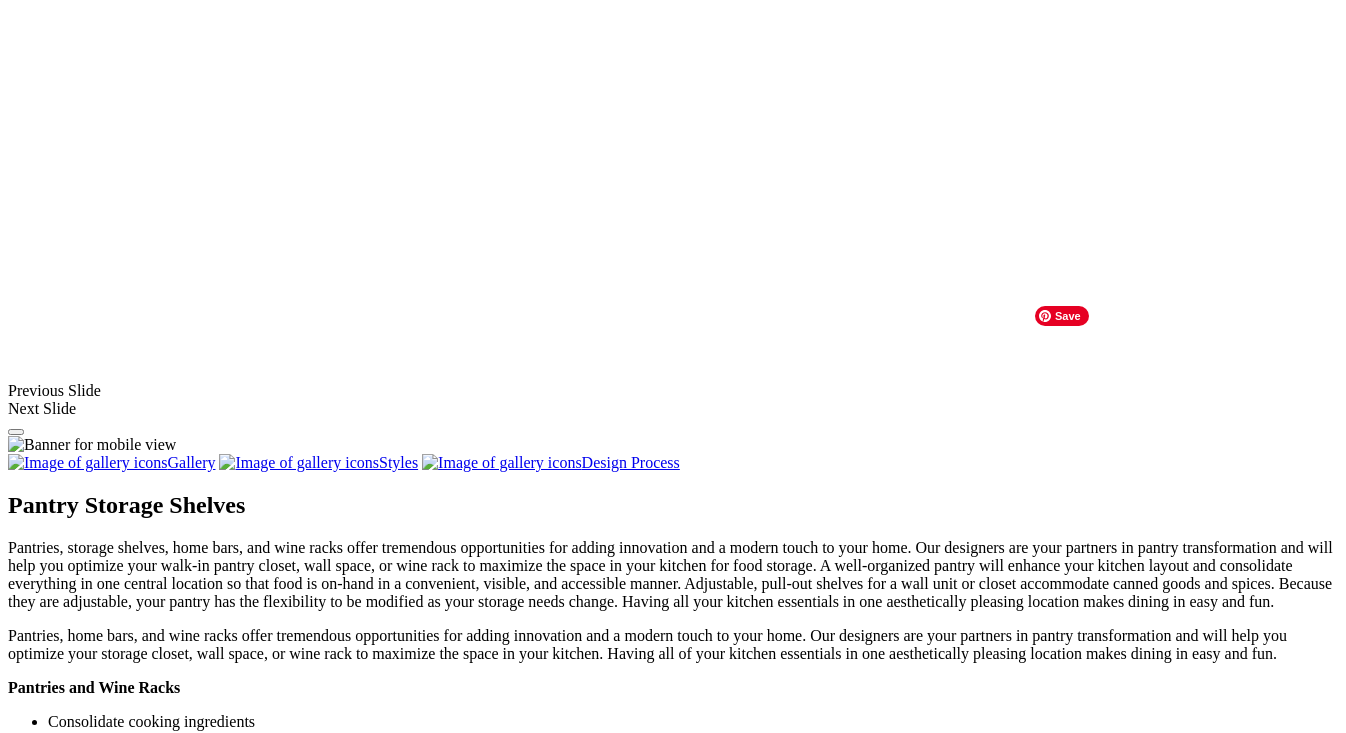 click at bounding box center [1032, 1495] 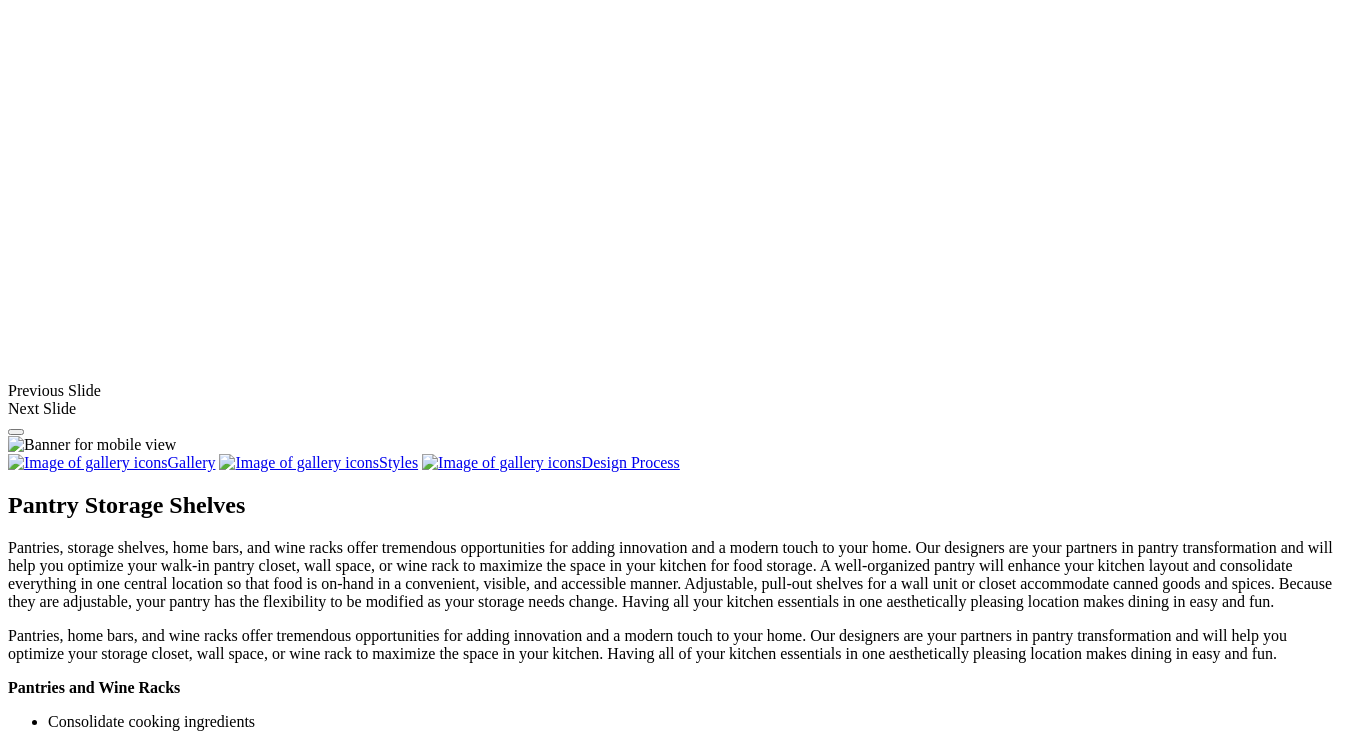 click at bounding box center (8, 38431) 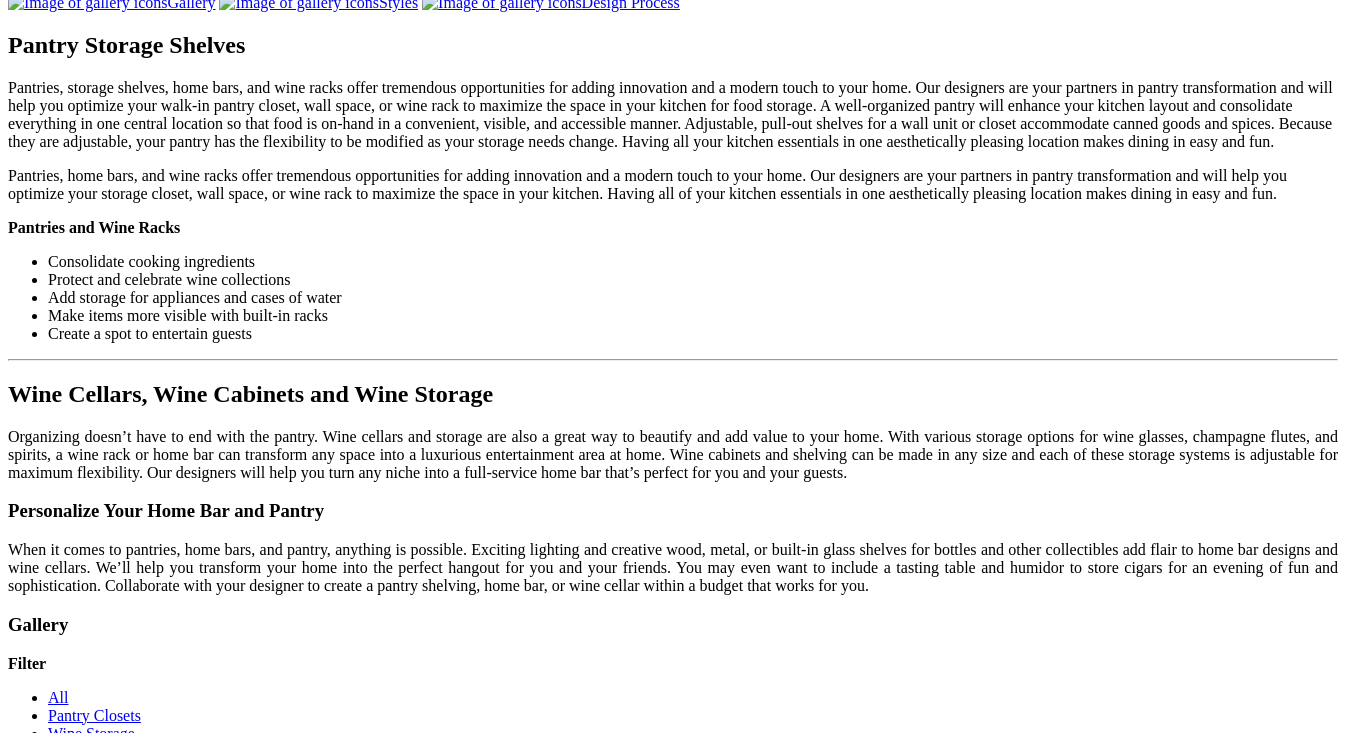 scroll, scrollTop: 2002, scrollLeft: 0, axis: vertical 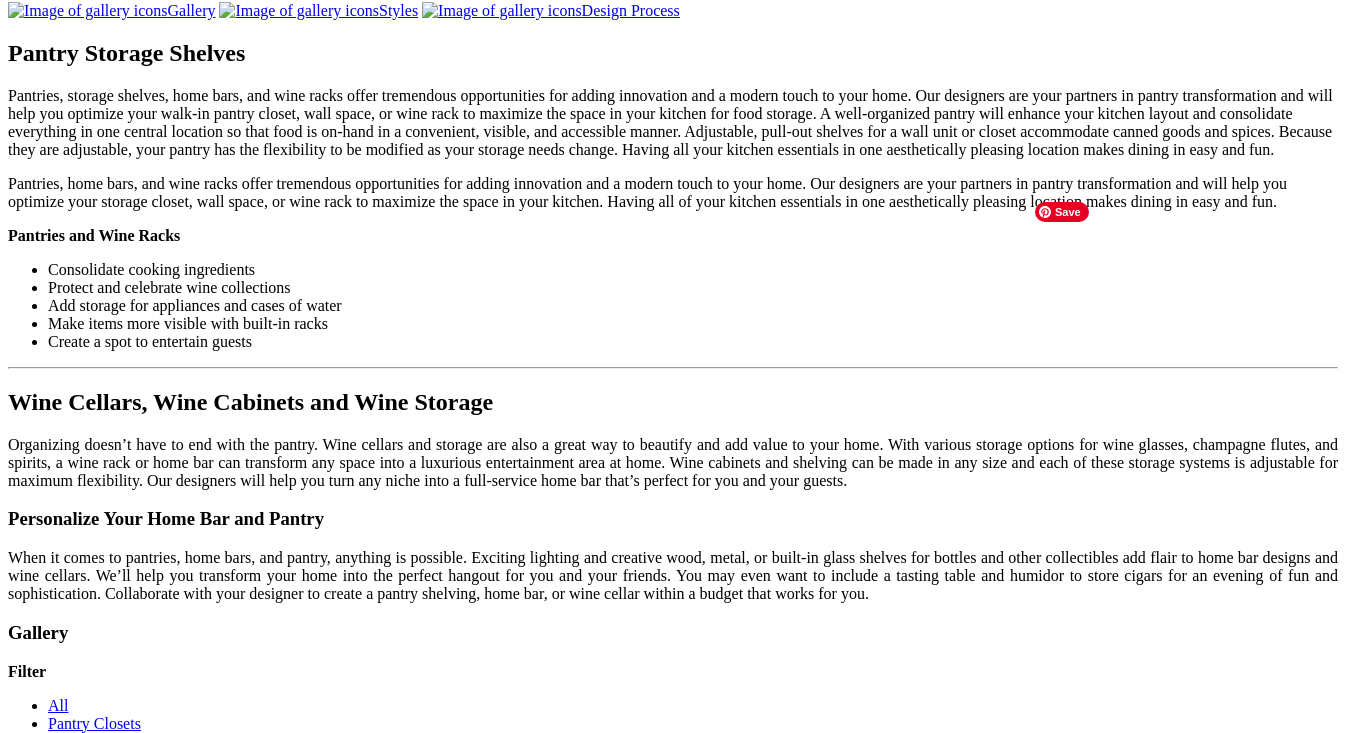 click at bounding box center (1024, 1391) 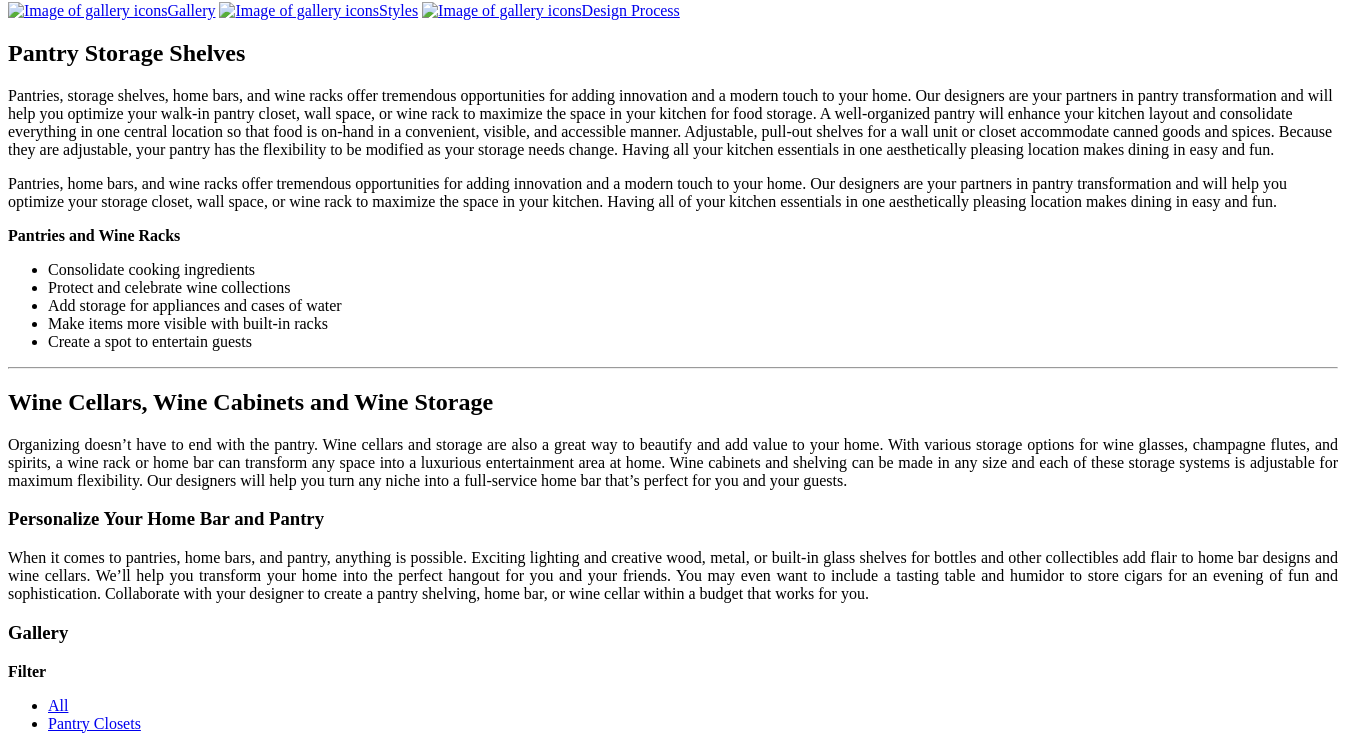 click at bounding box center [8, 37979] 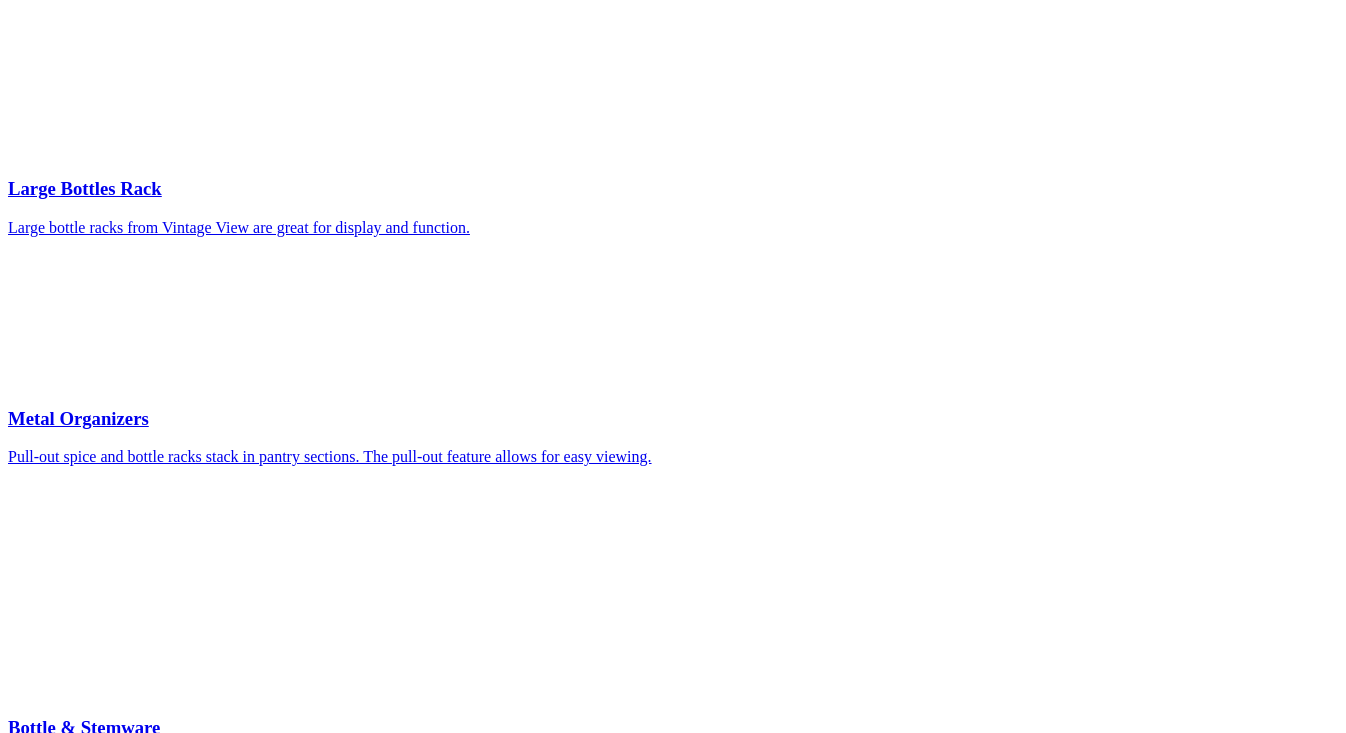 scroll, scrollTop: 4237, scrollLeft: 0, axis: vertical 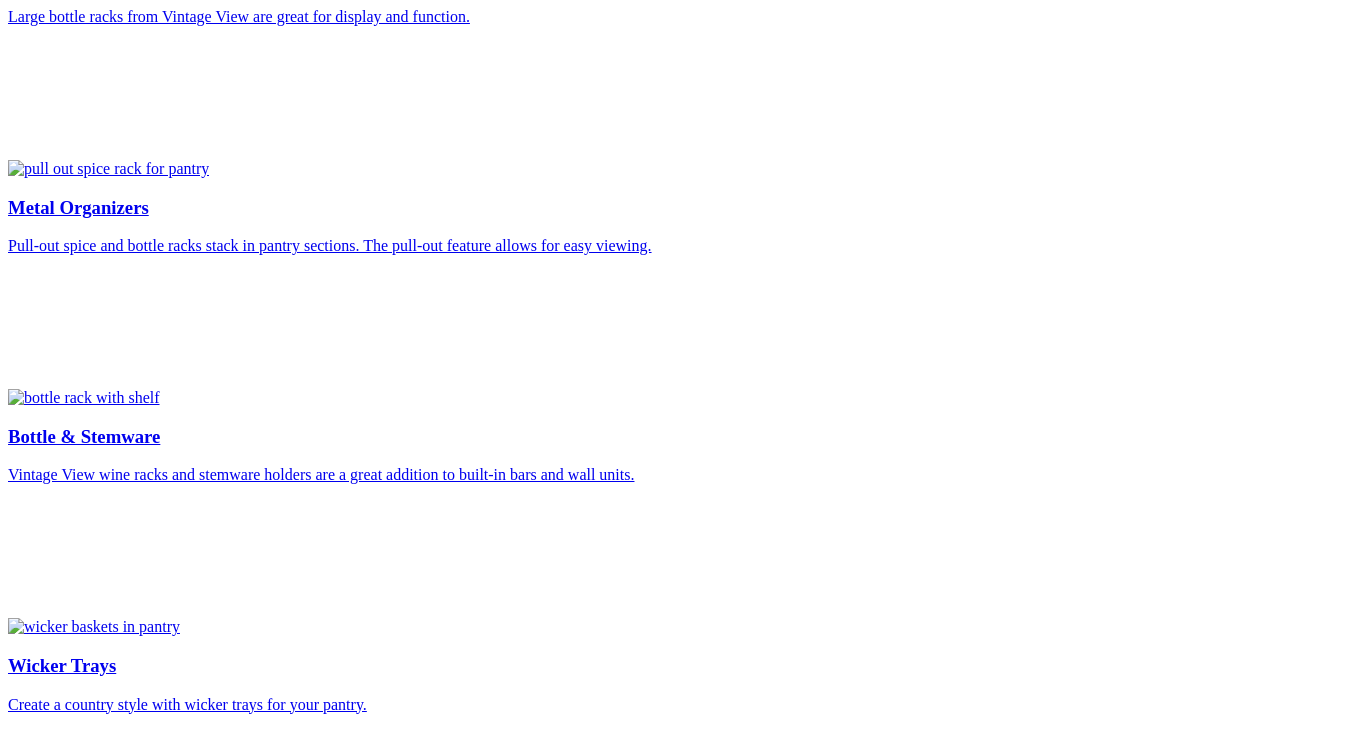 click on "×" at bounding box center (20, 6530) 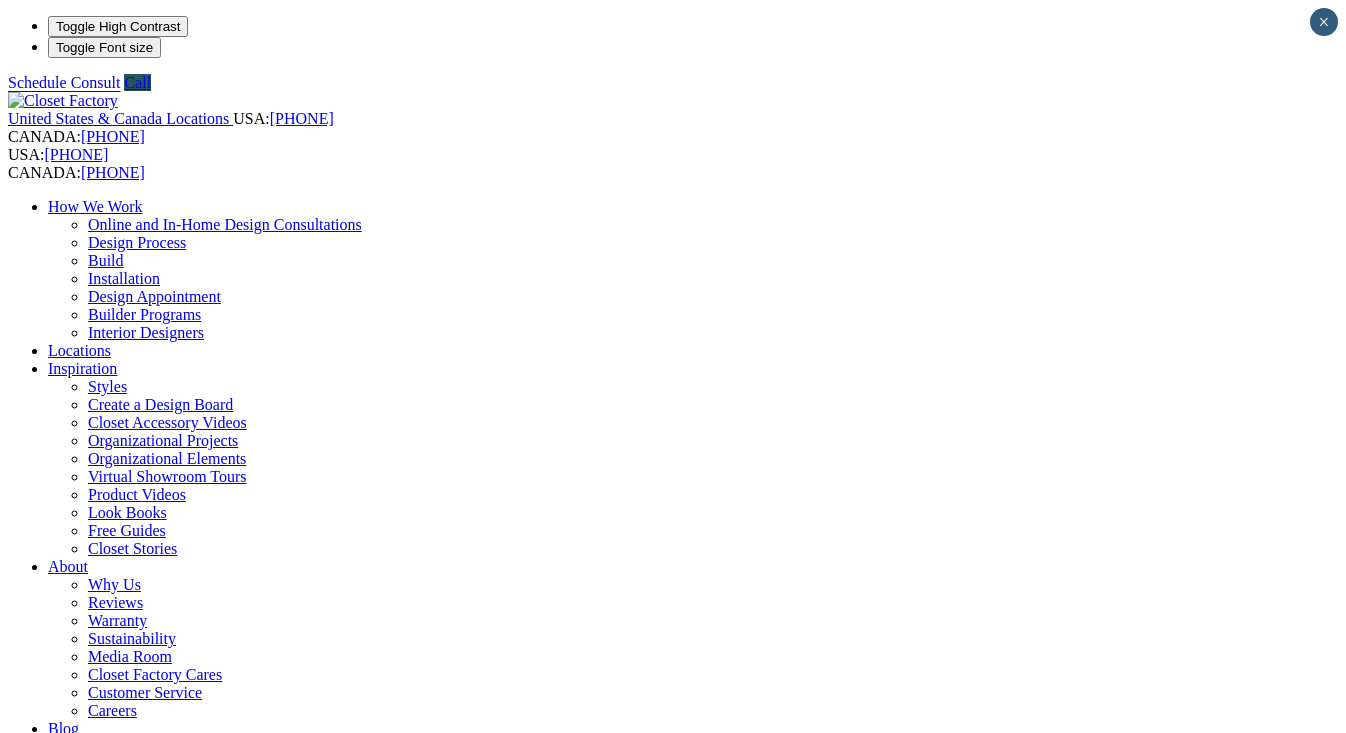 scroll, scrollTop: 0, scrollLeft: 0, axis: both 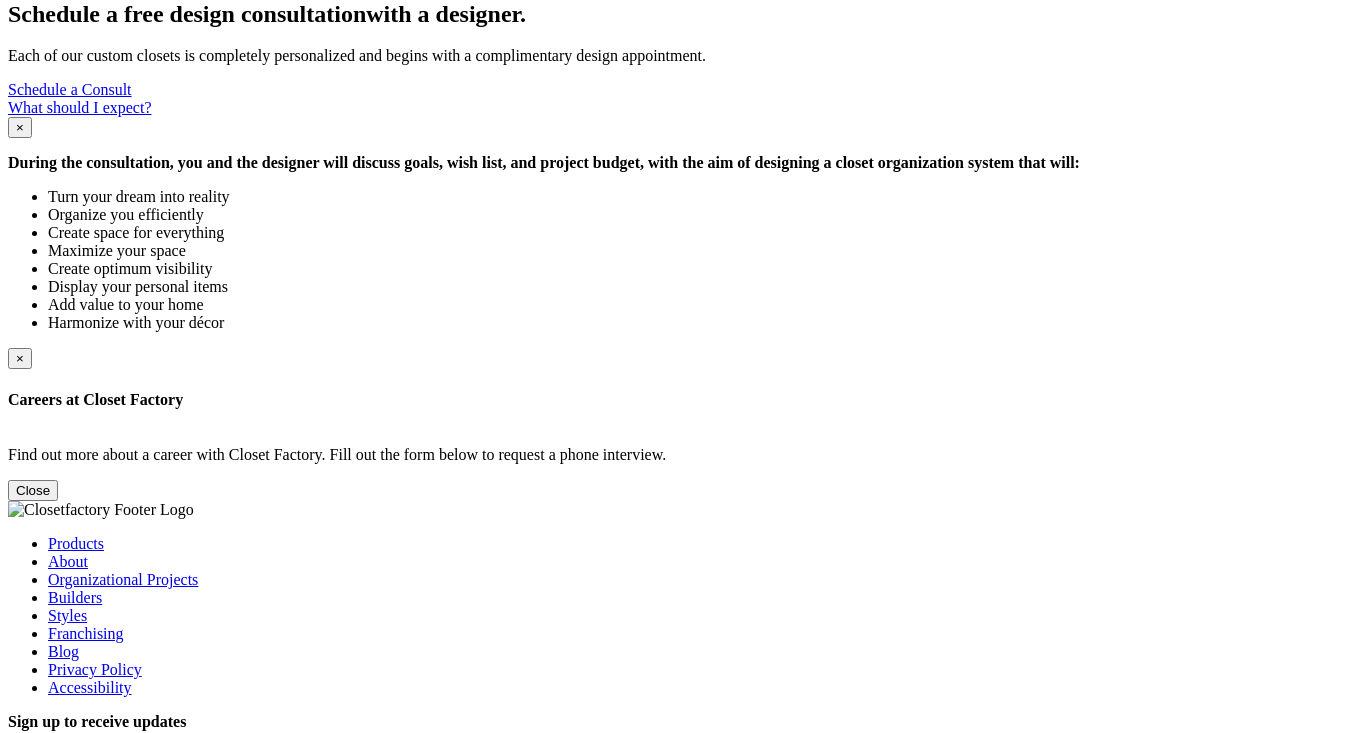 click on "Products" at bounding box center [76, 543] 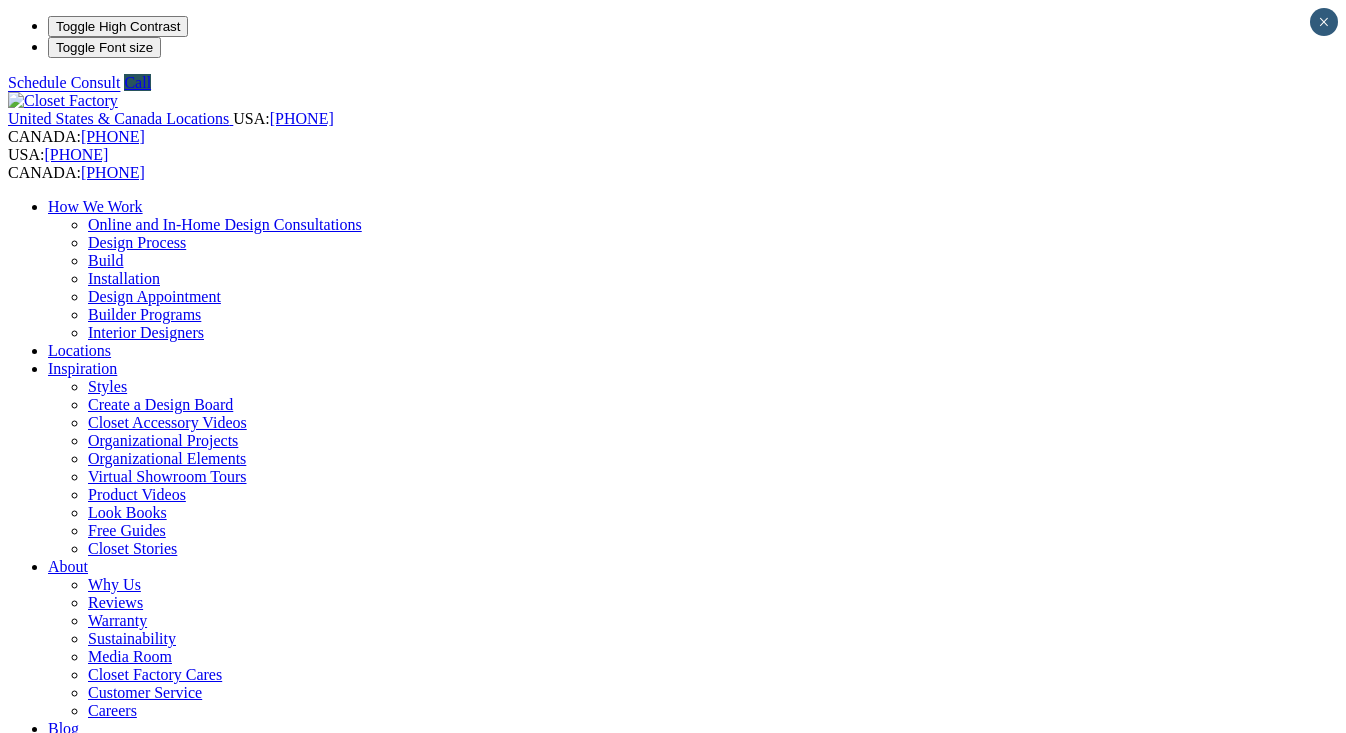 scroll, scrollTop: 0, scrollLeft: 0, axis: both 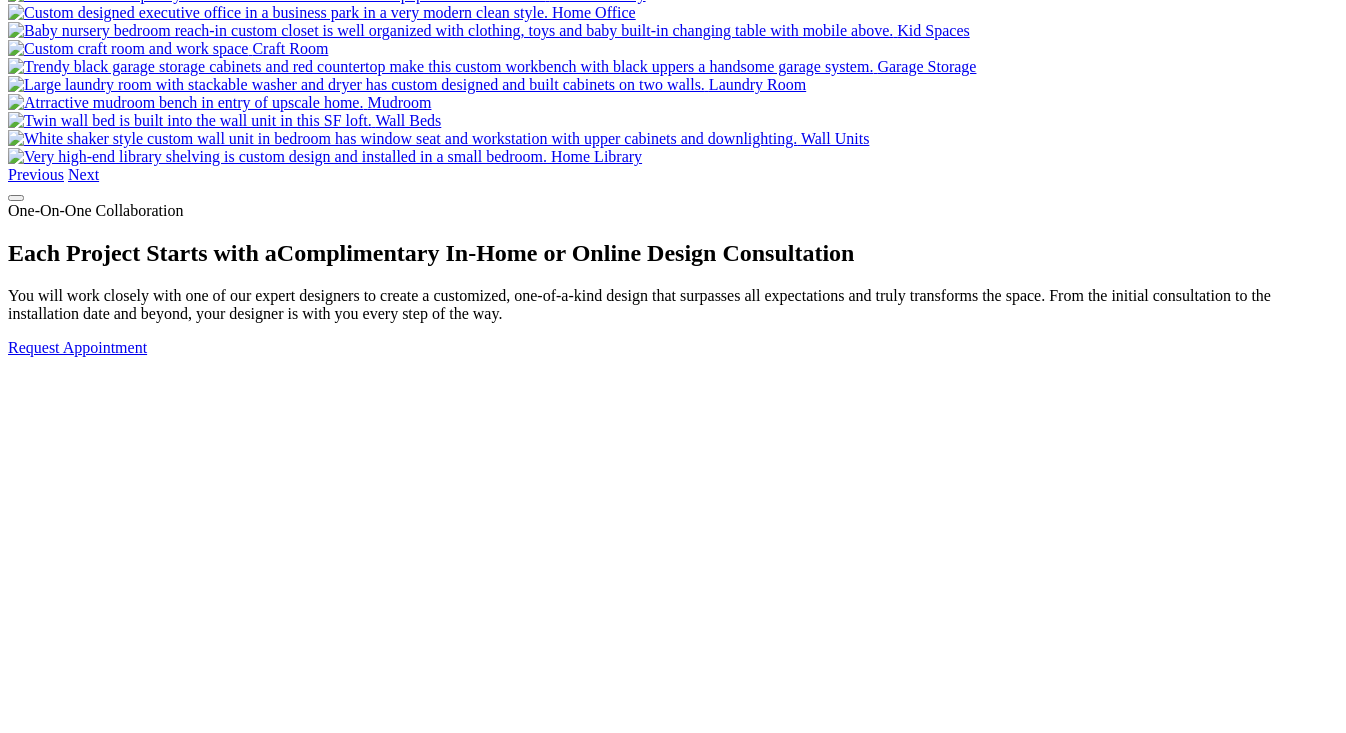 click at bounding box center (517, 16999) 